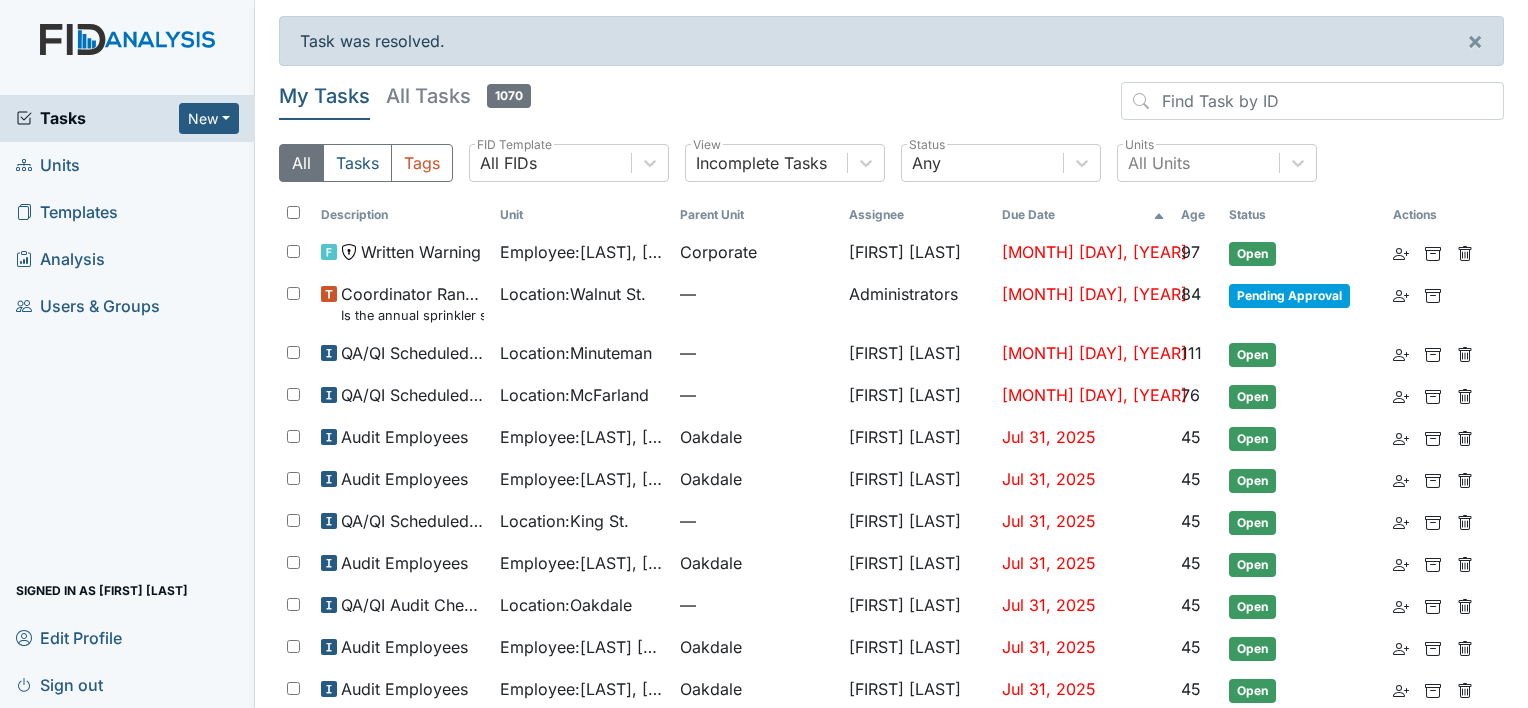 scroll, scrollTop: 0, scrollLeft: 0, axis: both 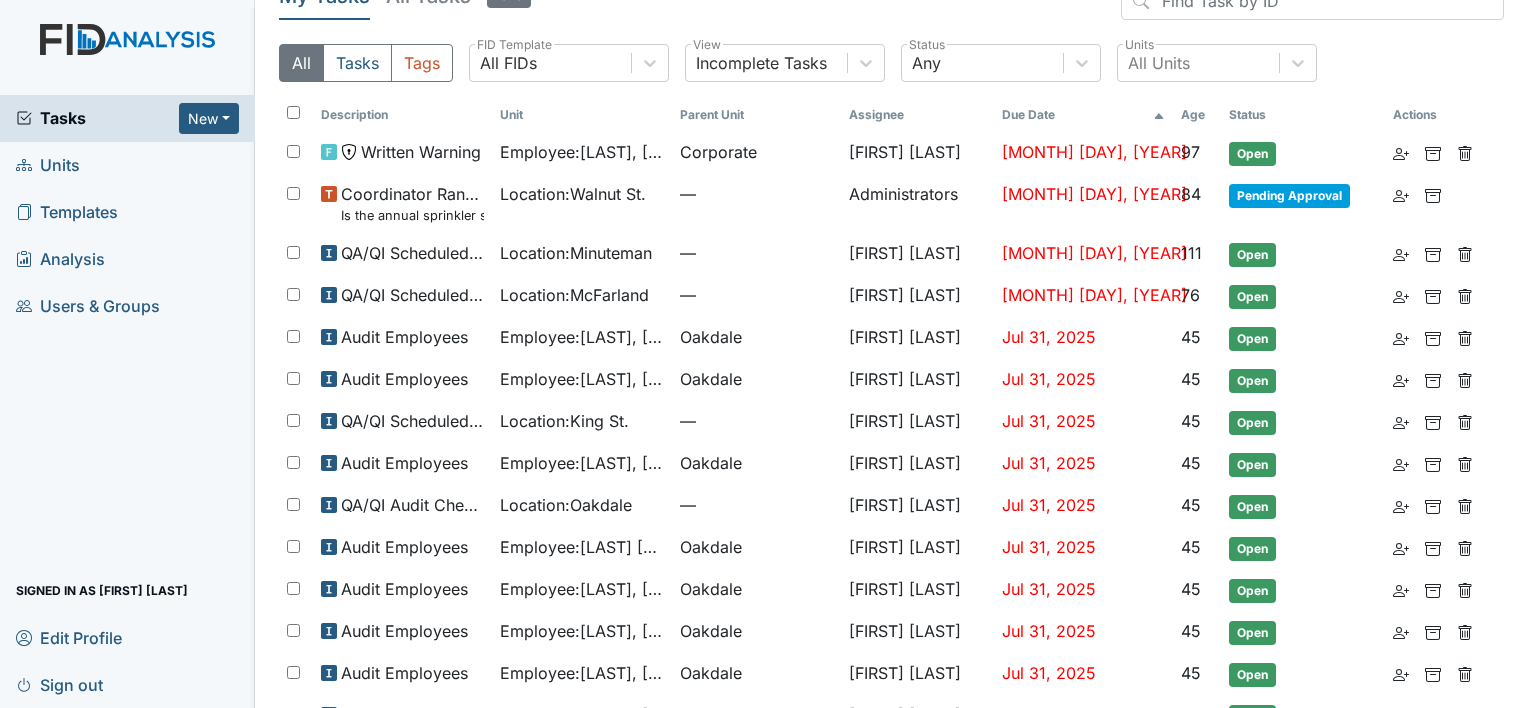 click on "Units" at bounding box center (48, 165) 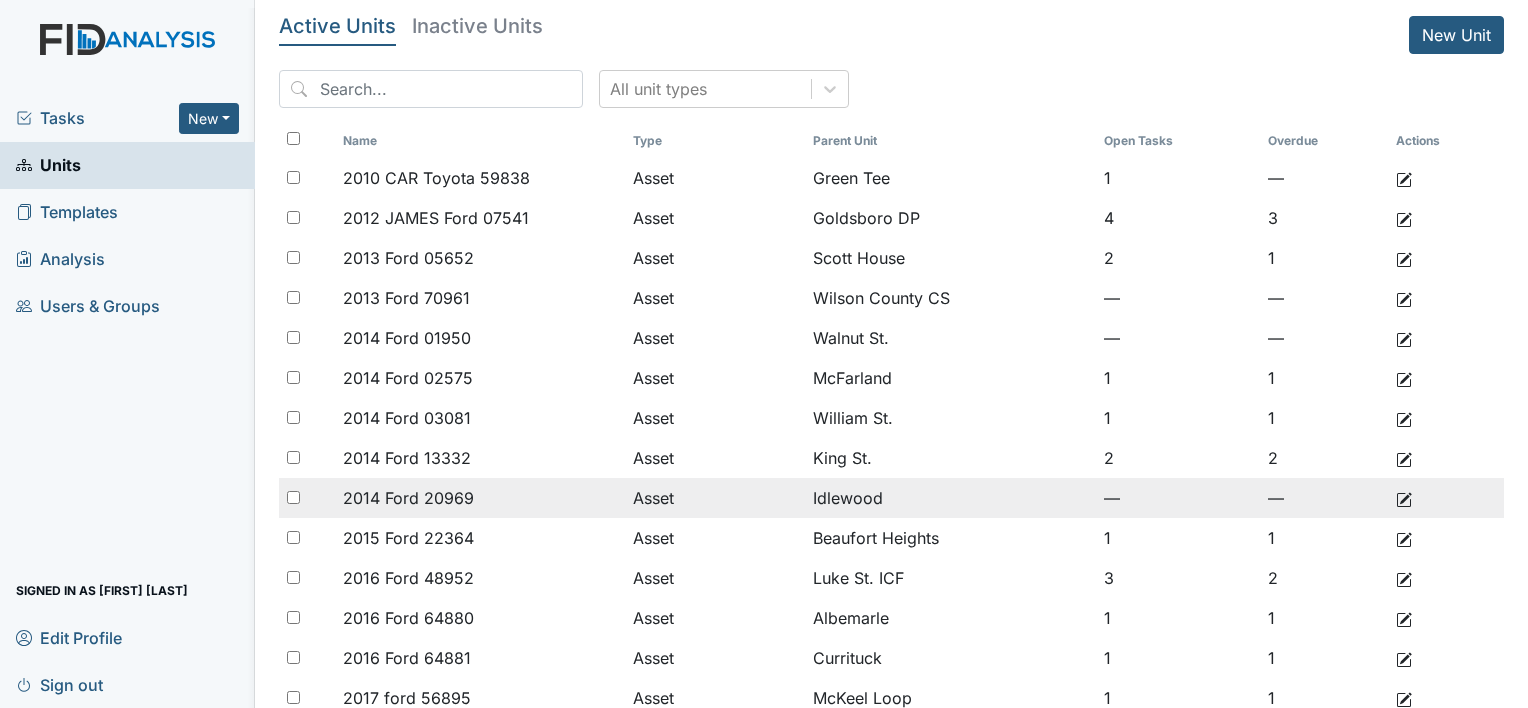 scroll, scrollTop: 0, scrollLeft: 0, axis: both 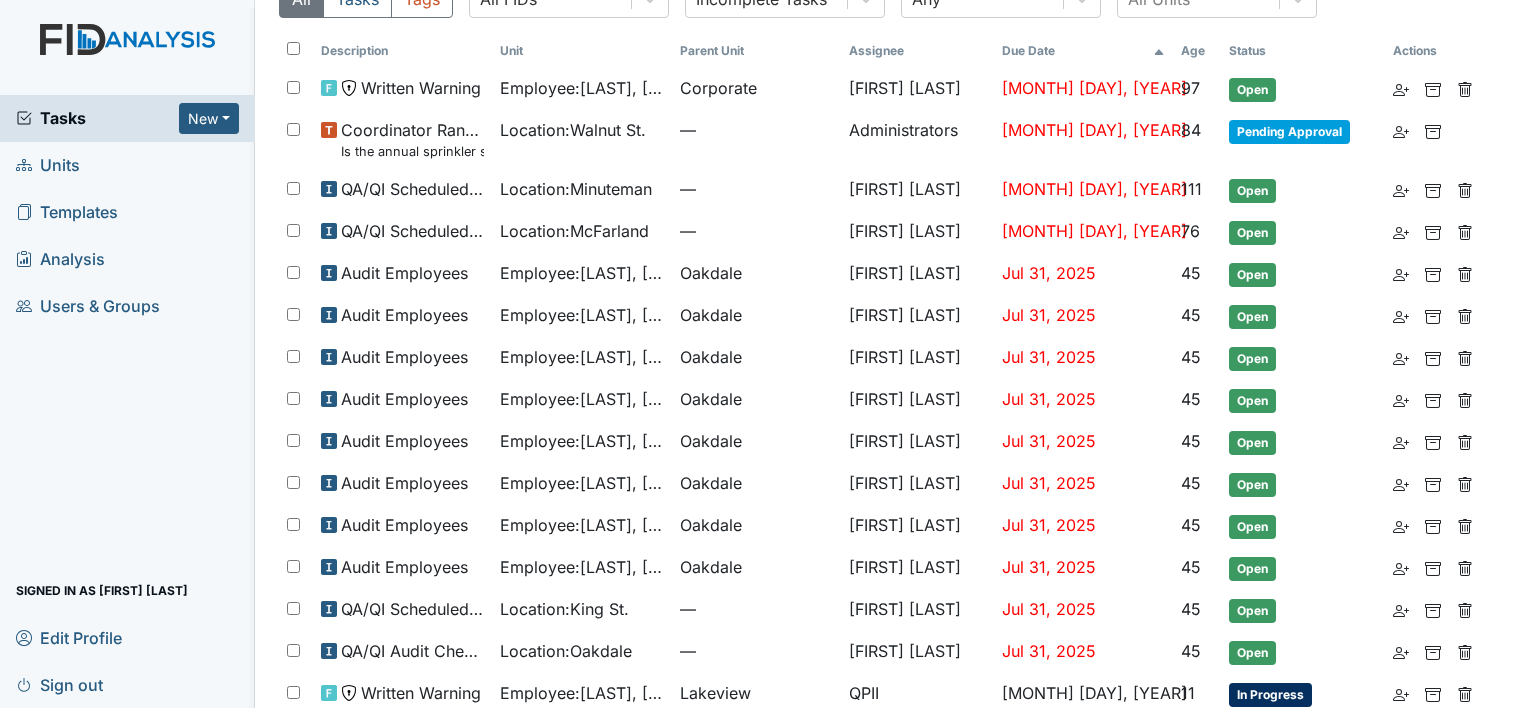 click on "Tasks
New
Form
Inspection
Document
Bundle
Units
Templates
Analysis
Users & Groups
Signed in as Susan Ayers
Edit Profile
Sign out" at bounding box center [127, 401] 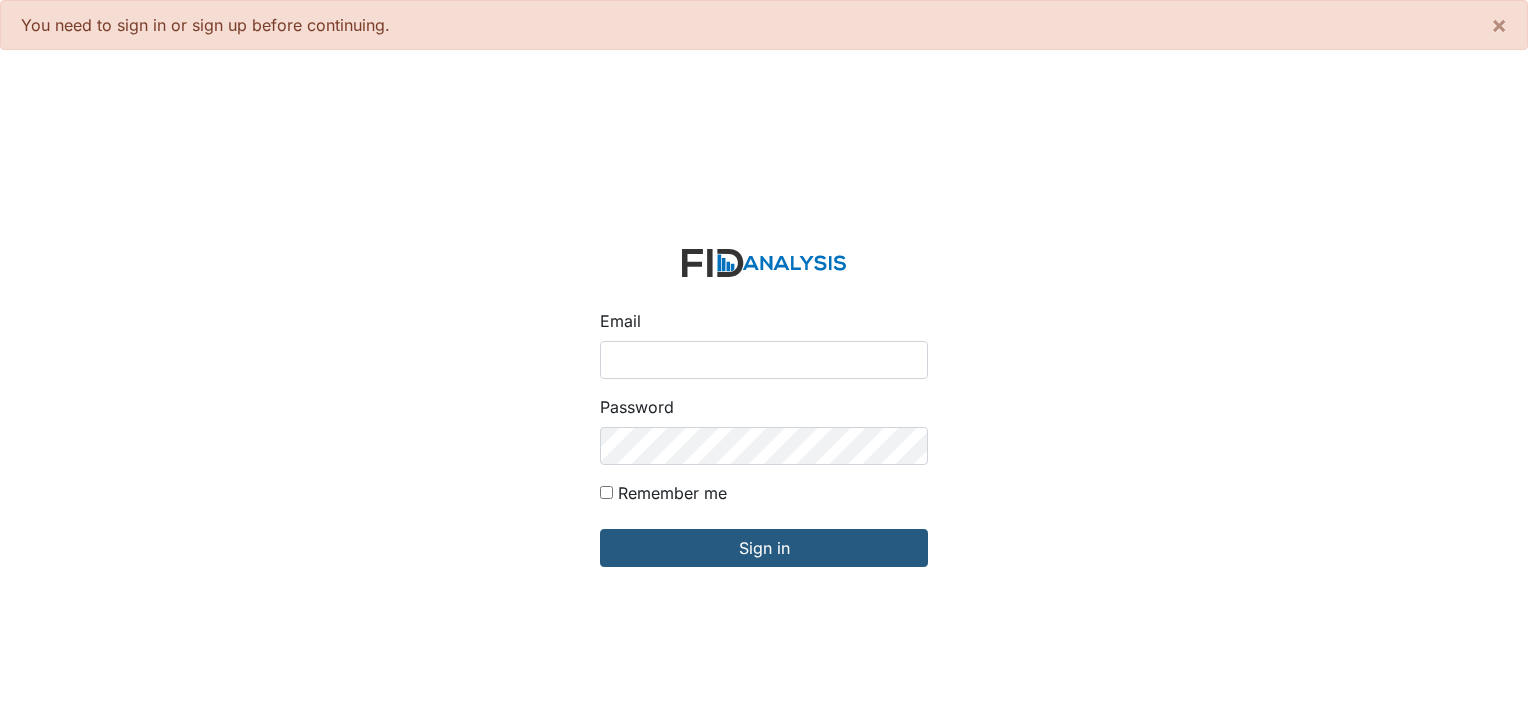 scroll, scrollTop: 0, scrollLeft: 0, axis: both 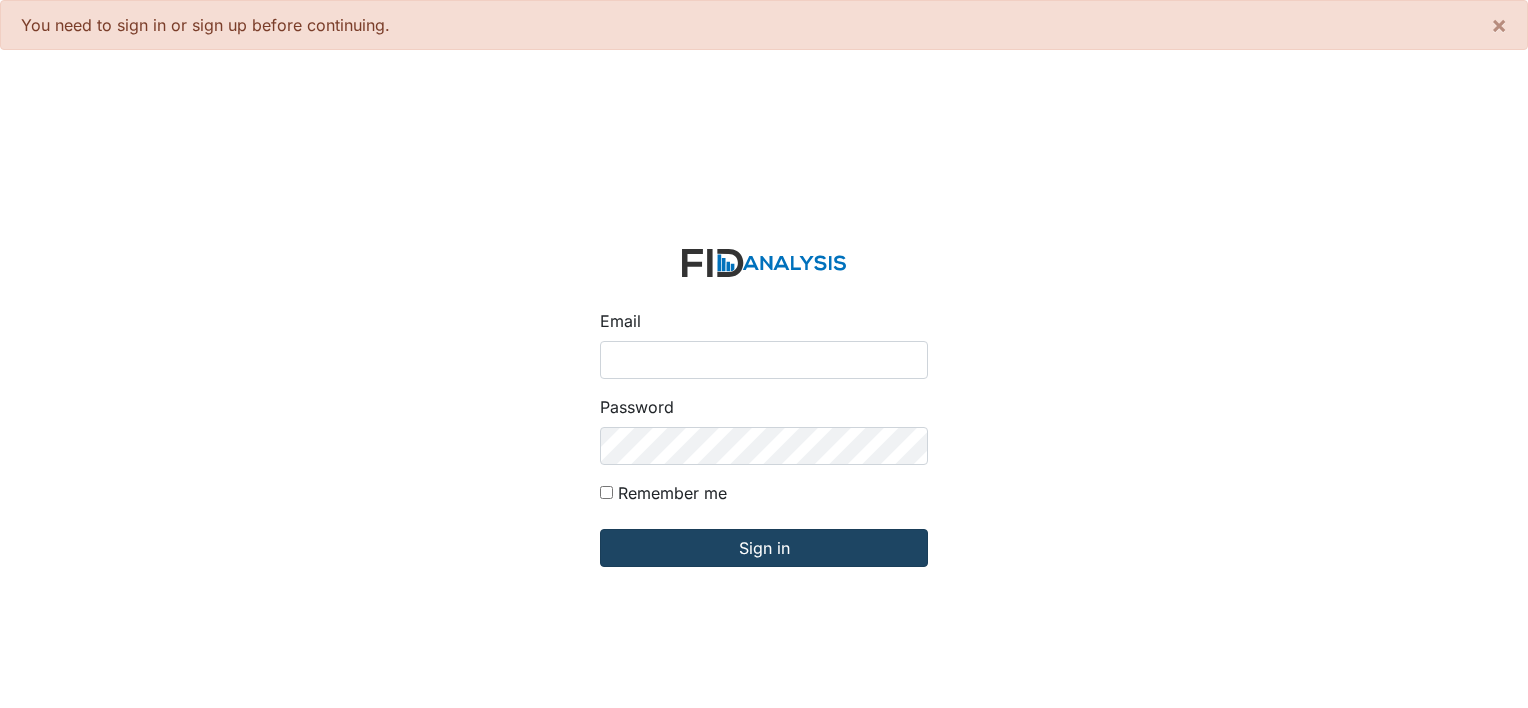 type on "[USERNAME]@example.com" 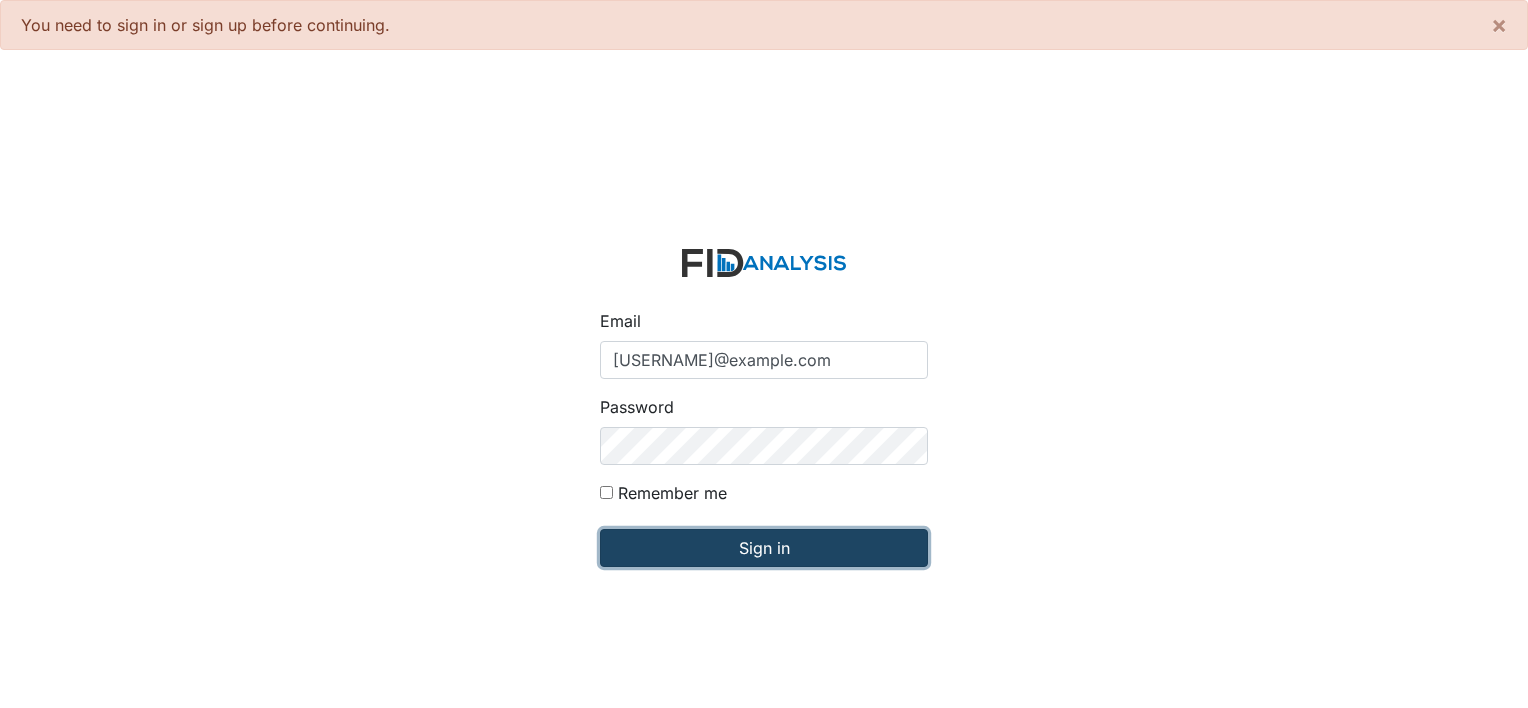 click on "Sign in" at bounding box center [764, 548] 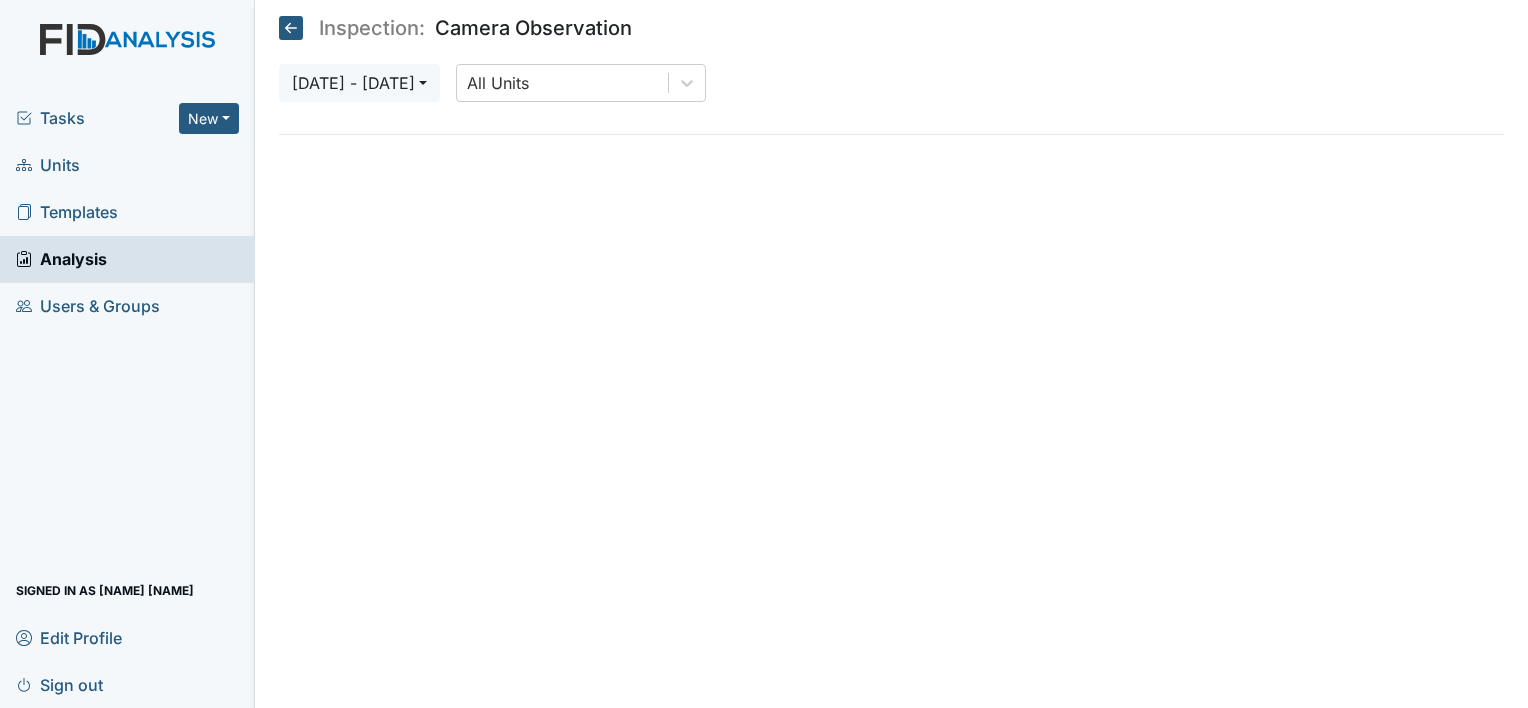 scroll, scrollTop: 0, scrollLeft: 0, axis: both 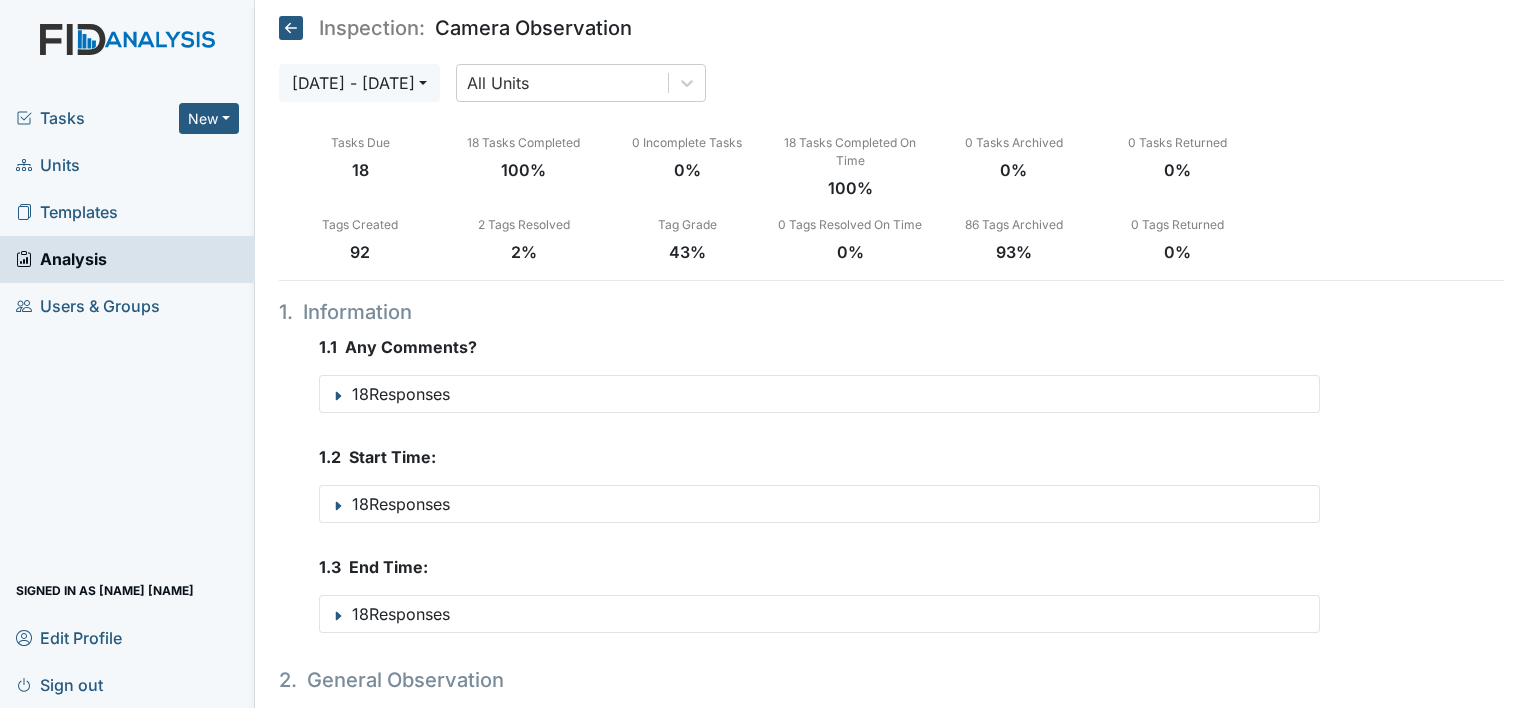 click on "Templates" at bounding box center (67, 212) 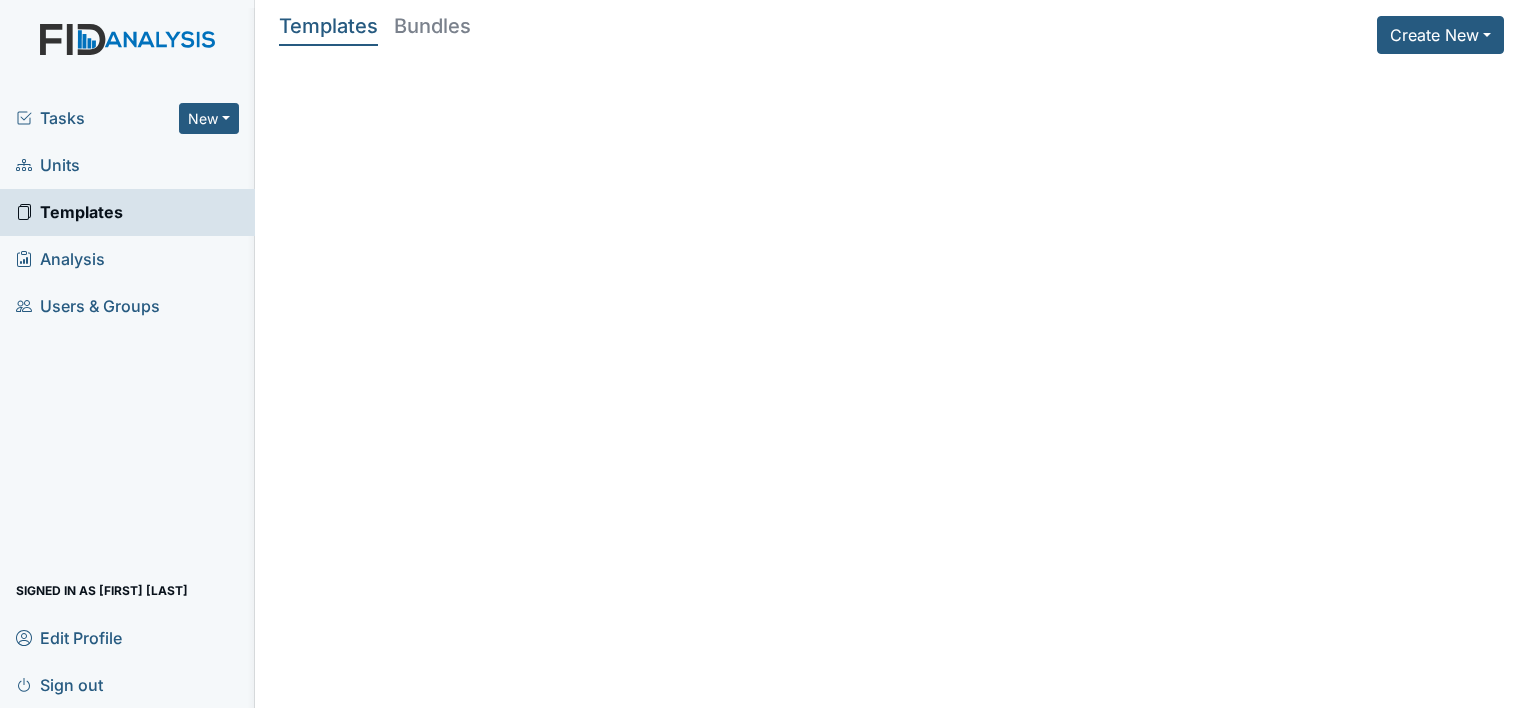scroll, scrollTop: 0, scrollLeft: 0, axis: both 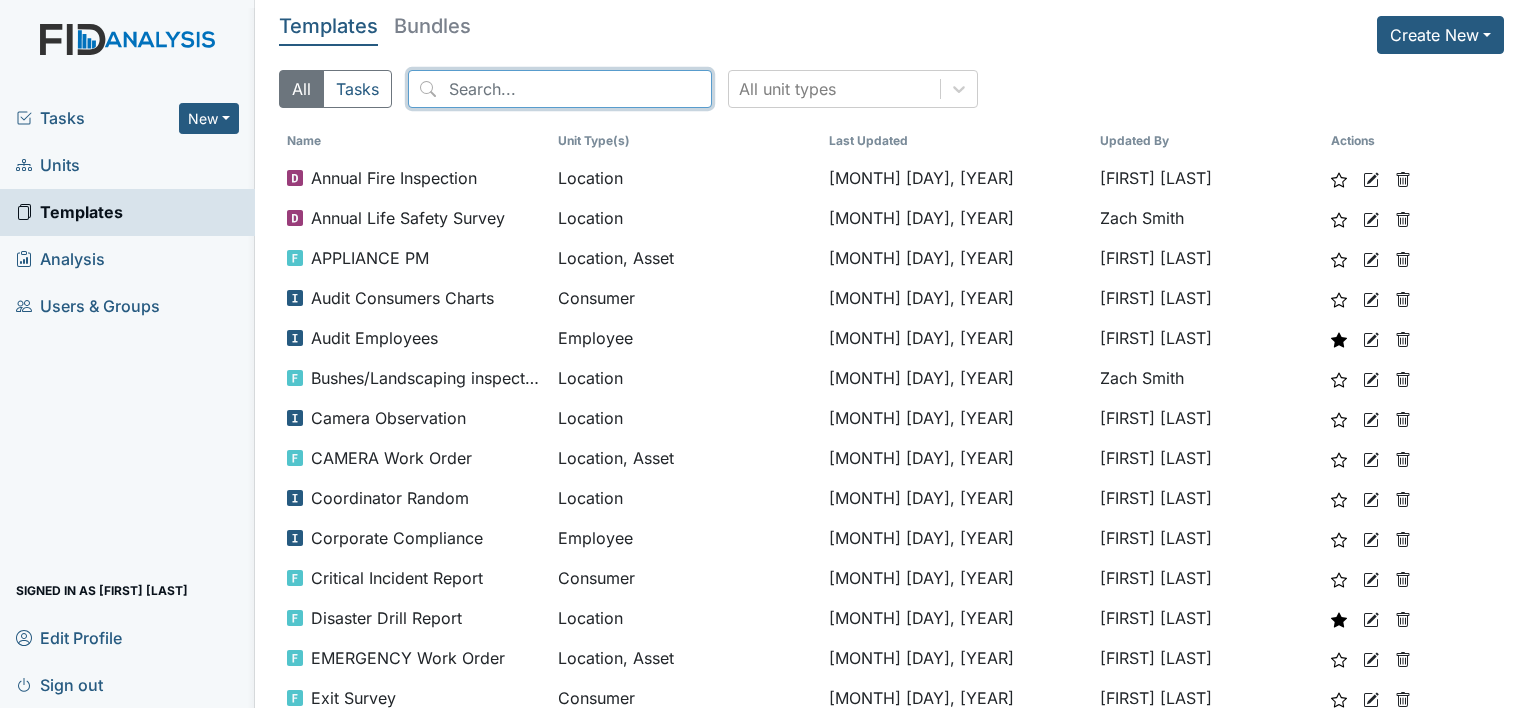 click at bounding box center [560, 89] 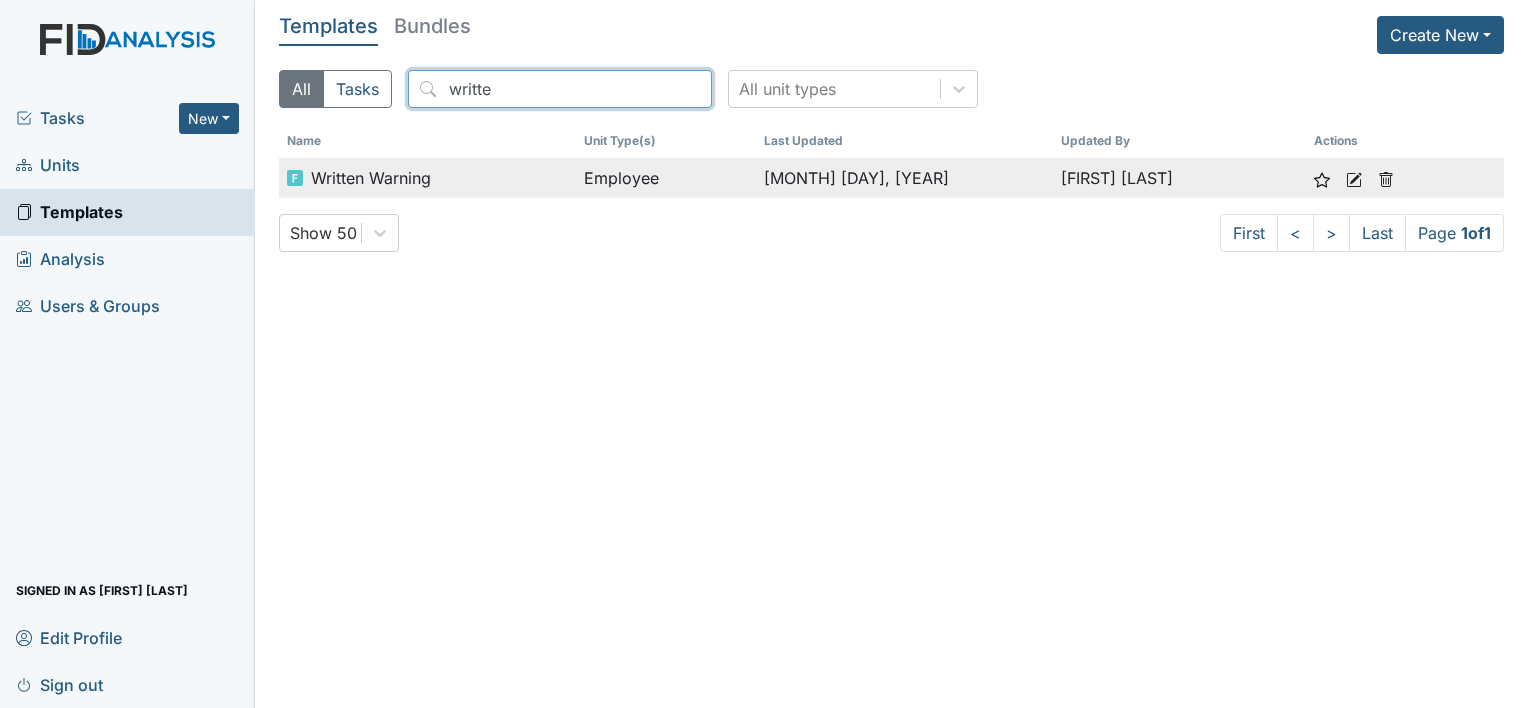 type on "writte" 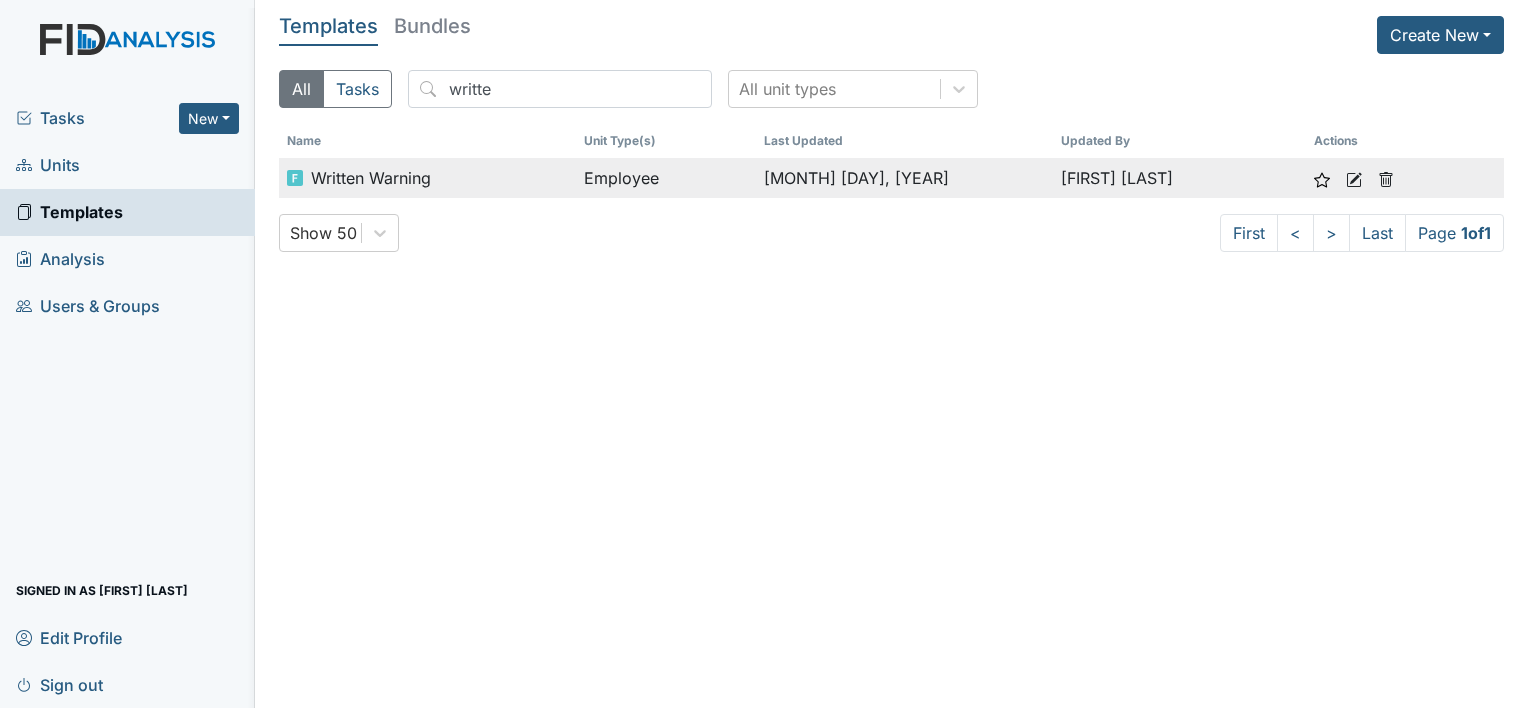 click on "Written Warning" at bounding box center (371, 178) 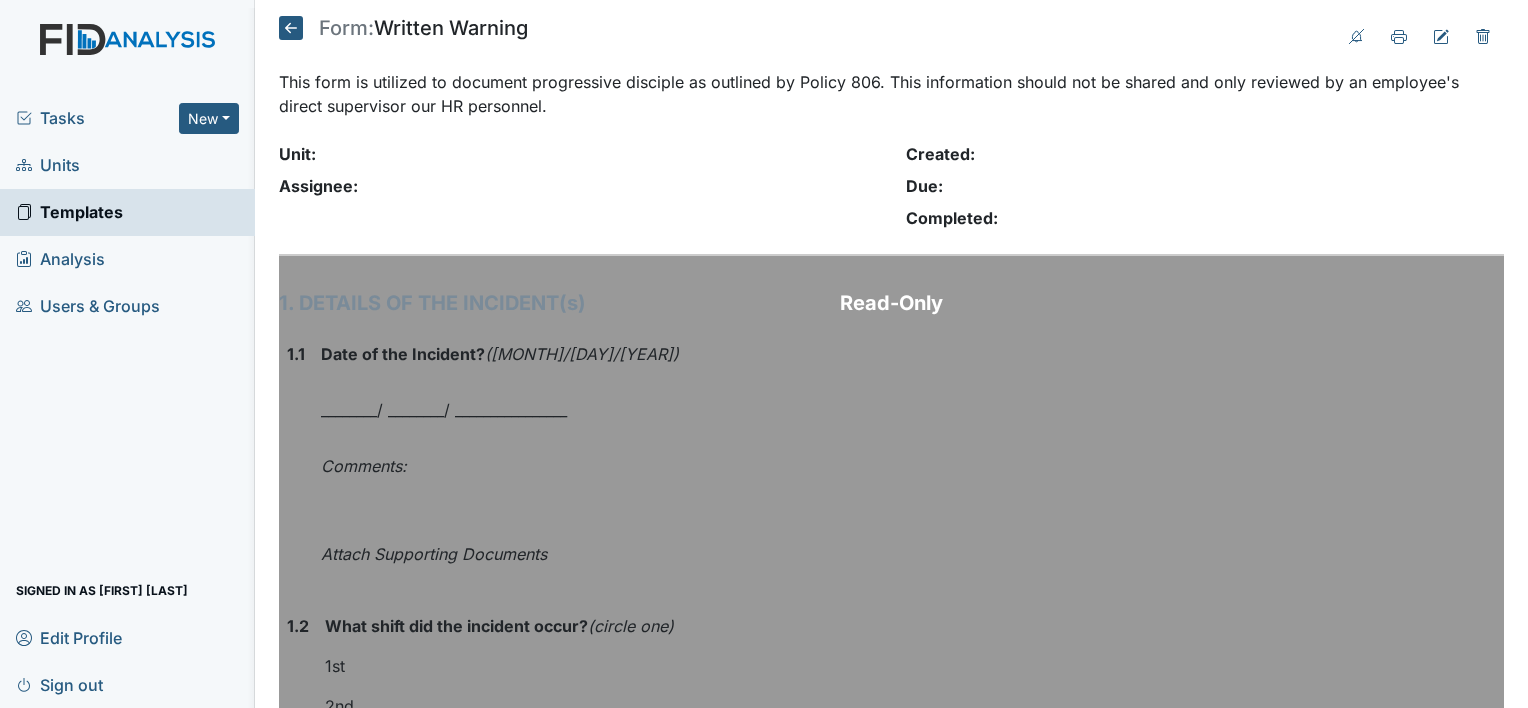 scroll, scrollTop: 0, scrollLeft: 0, axis: both 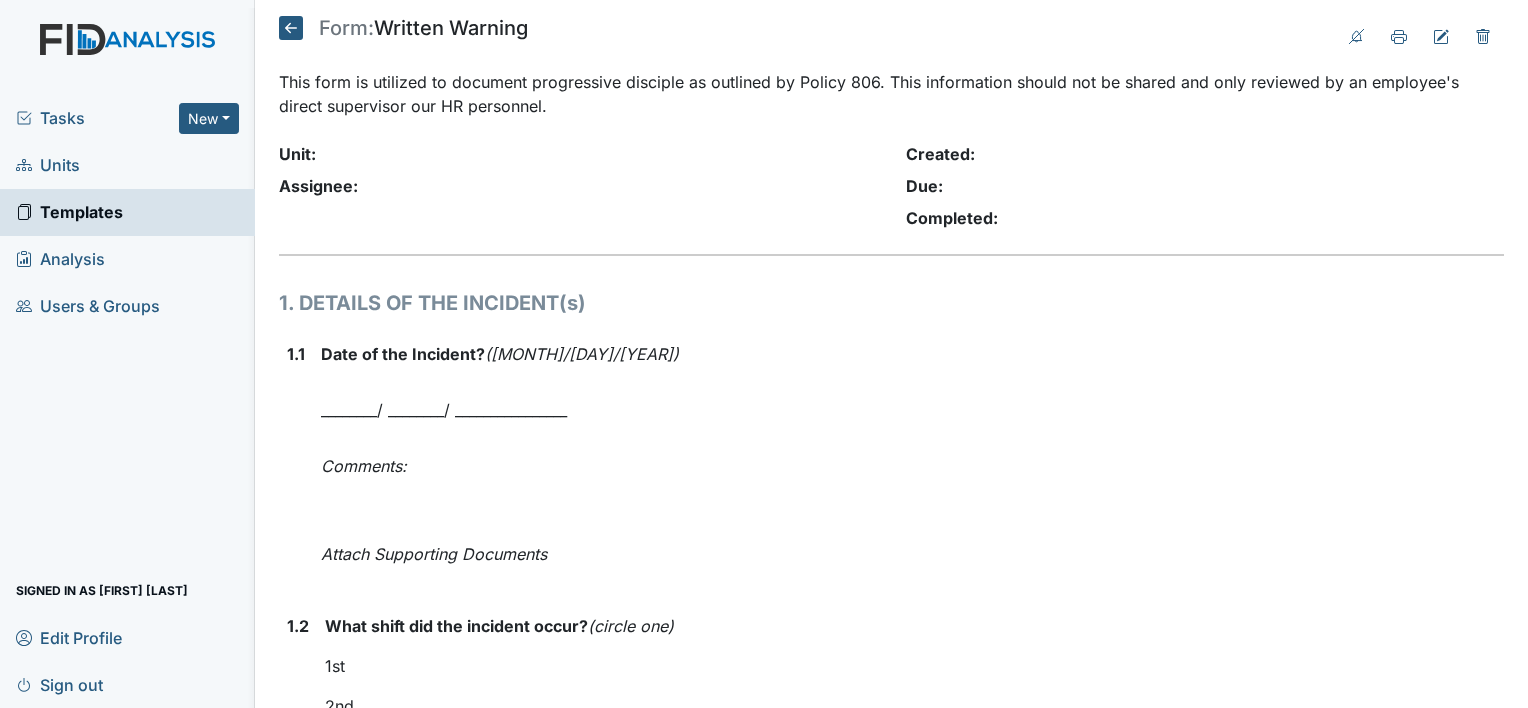 click on "Tasks" at bounding box center (97, 118) 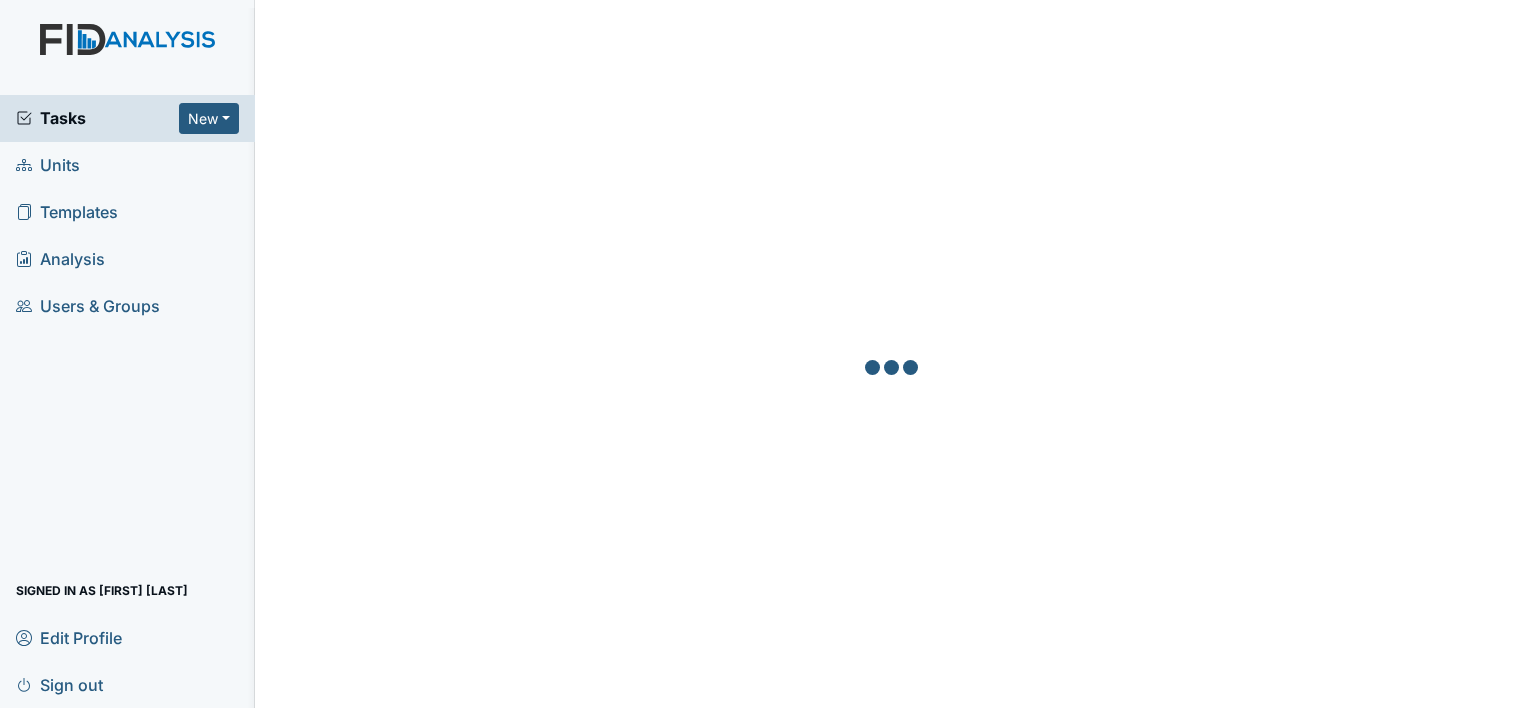 scroll, scrollTop: 0, scrollLeft: 0, axis: both 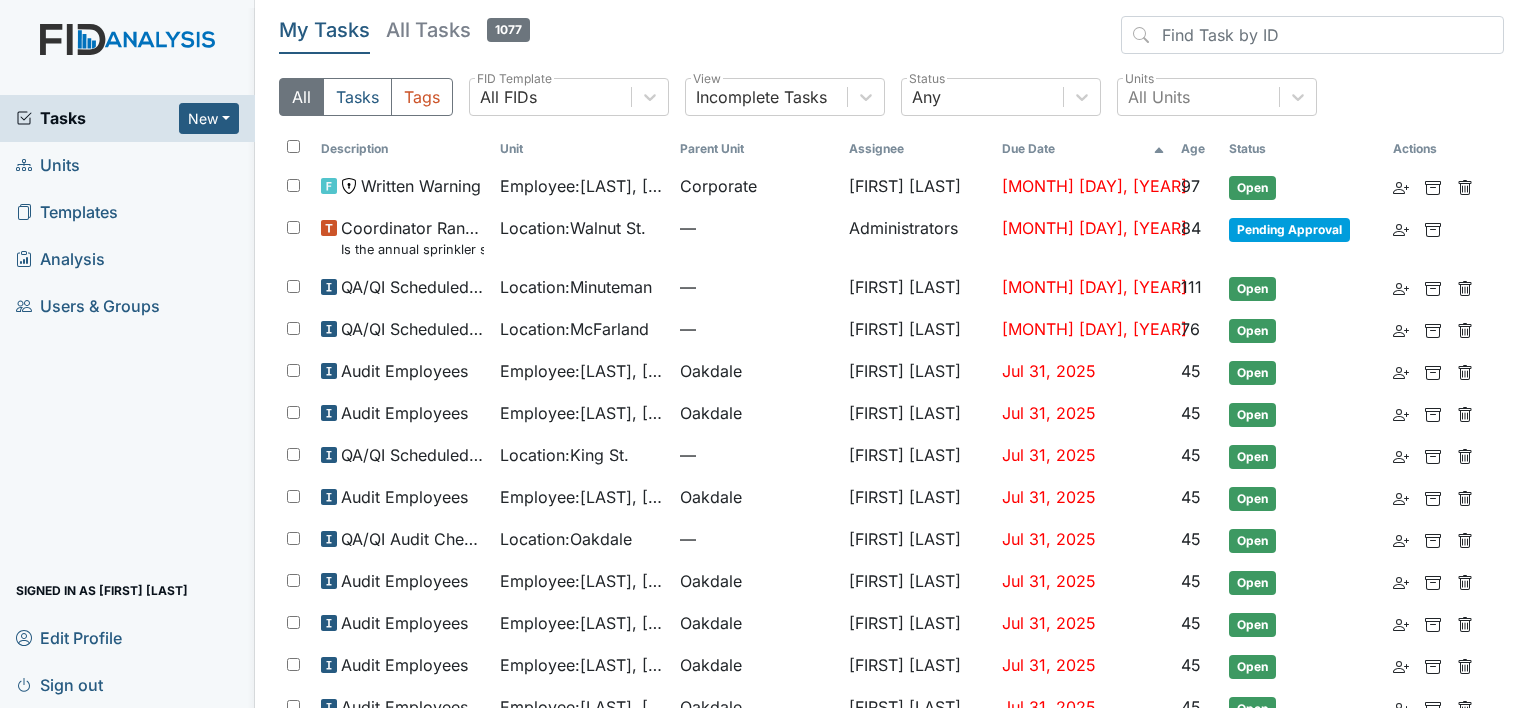 click on "Units" at bounding box center [48, 165] 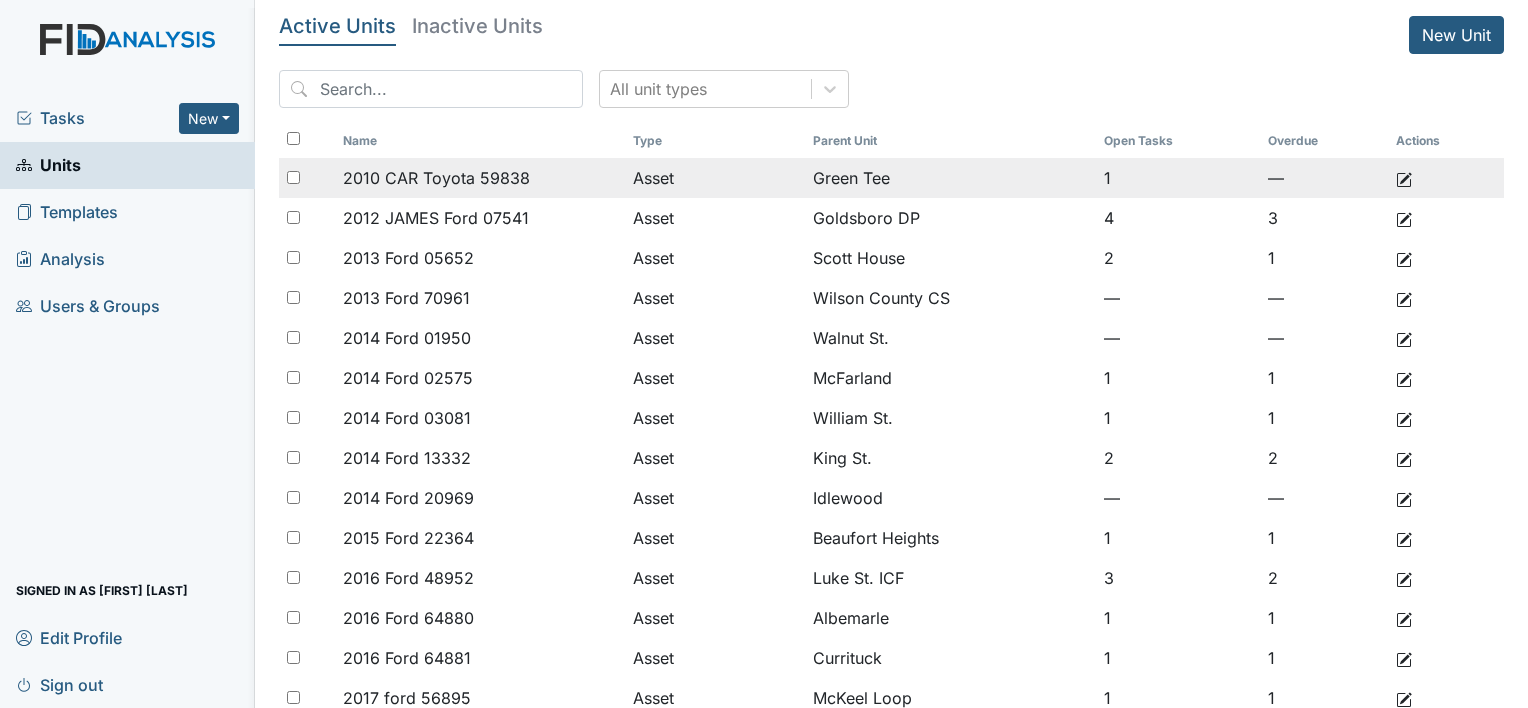 scroll, scrollTop: 0, scrollLeft: 0, axis: both 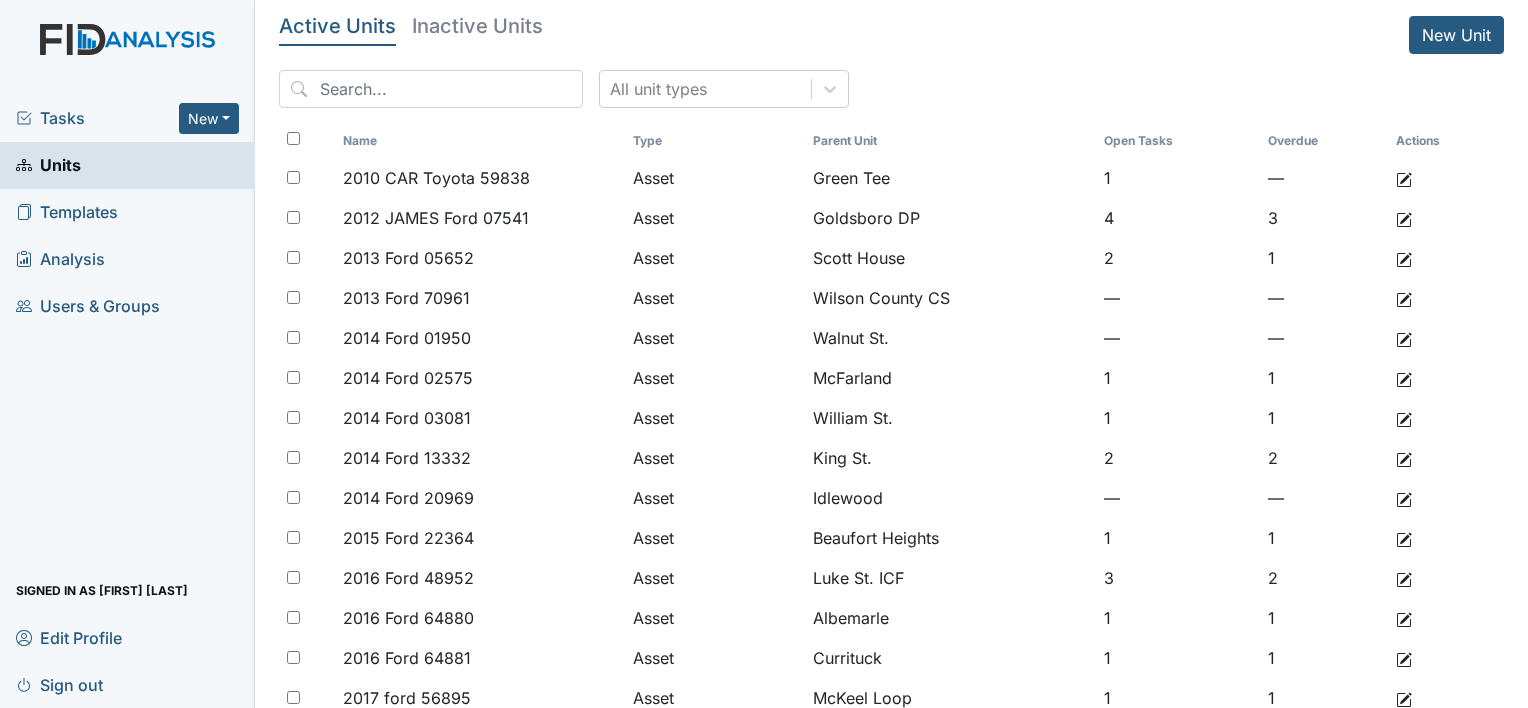 click on "Users & Groups" at bounding box center (88, 306) 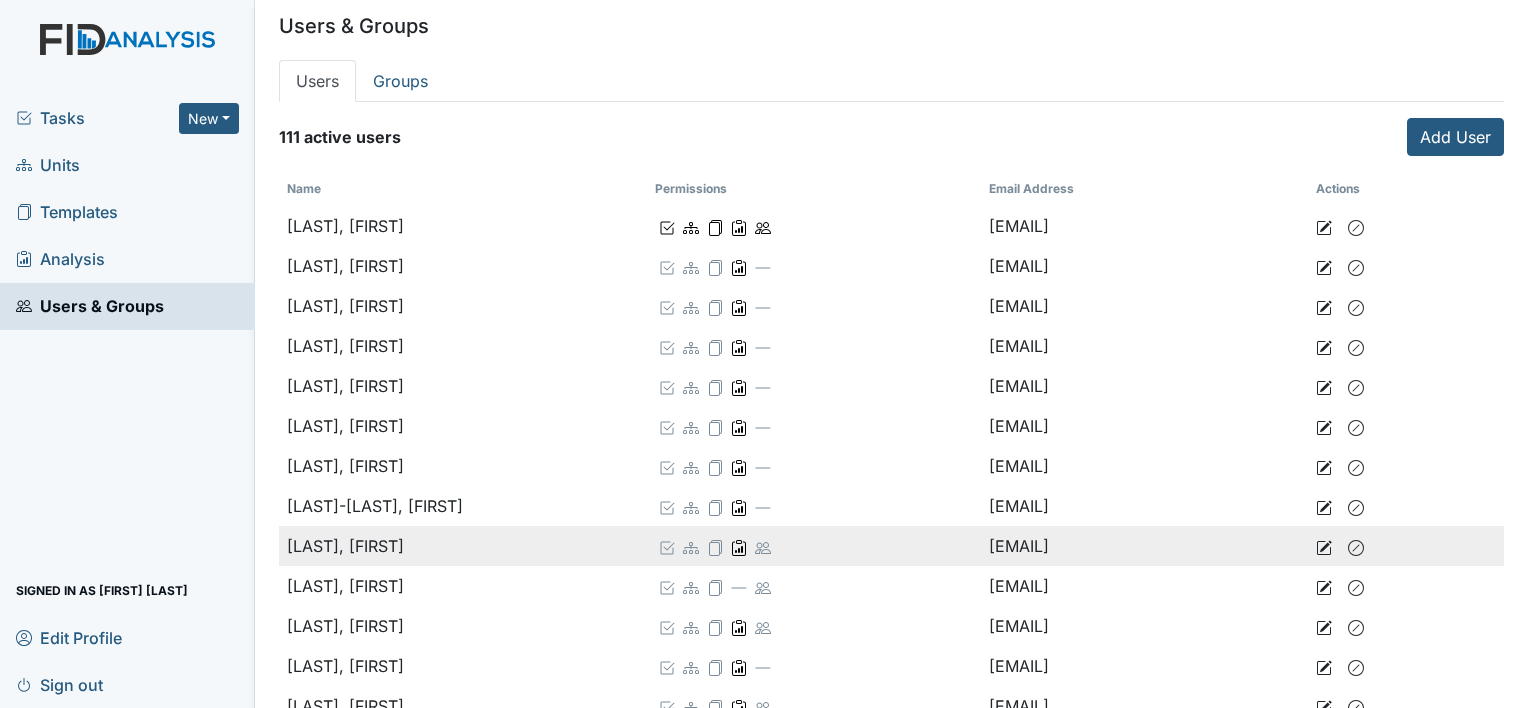 scroll, scrollTop: 0, scrollLeft: 0, axis: both 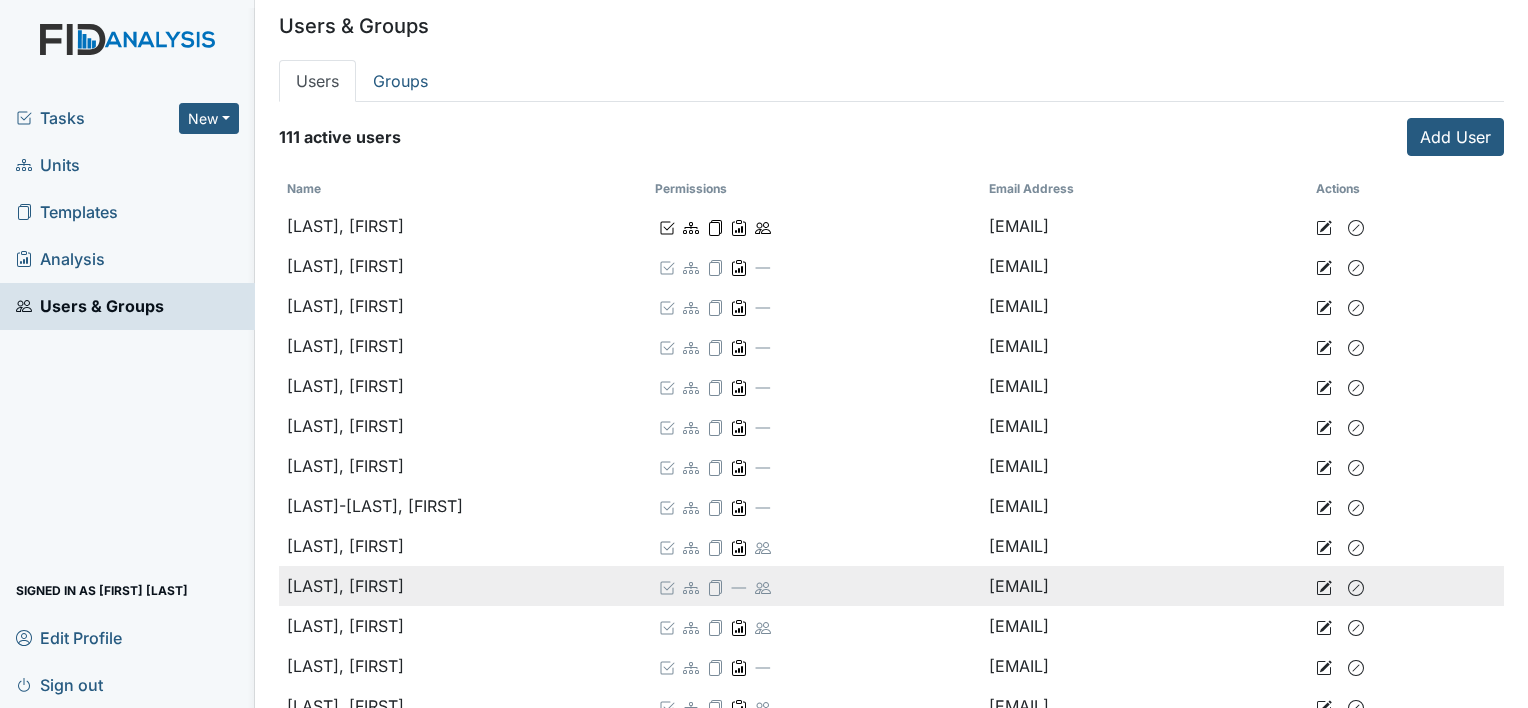 click on "[LAST], [FIRST]" at bounding box center (463, 586) 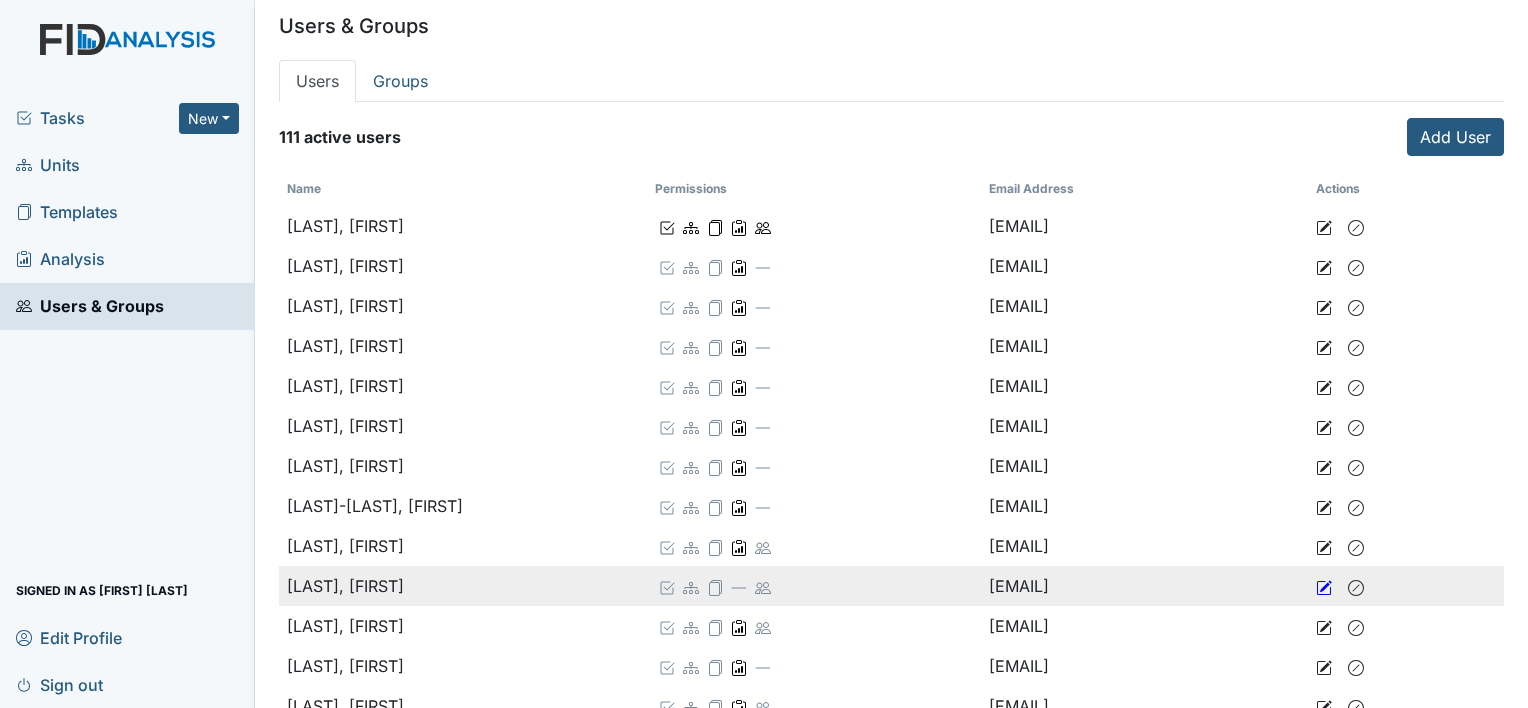 click 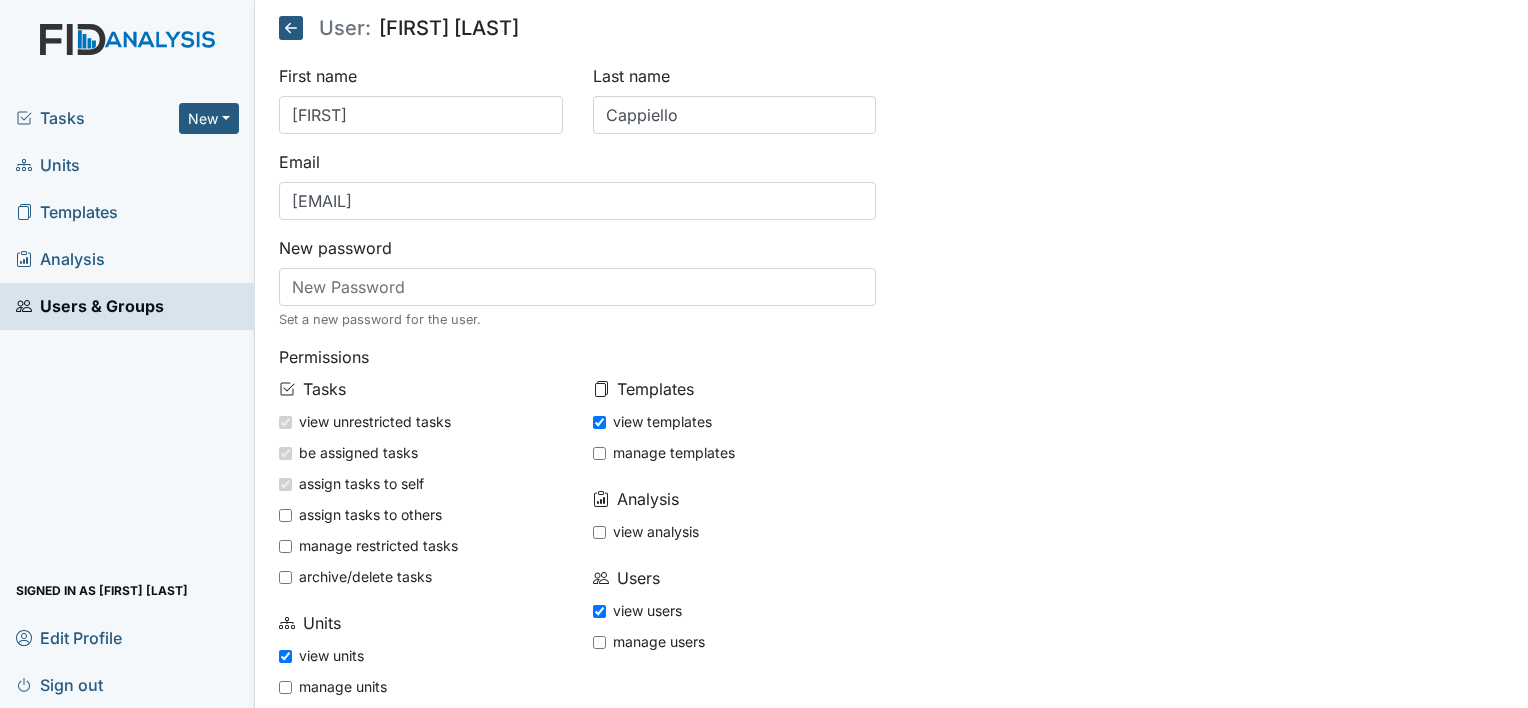 scroll, scrollTop: 0, scrollLeft: 0, axis: both 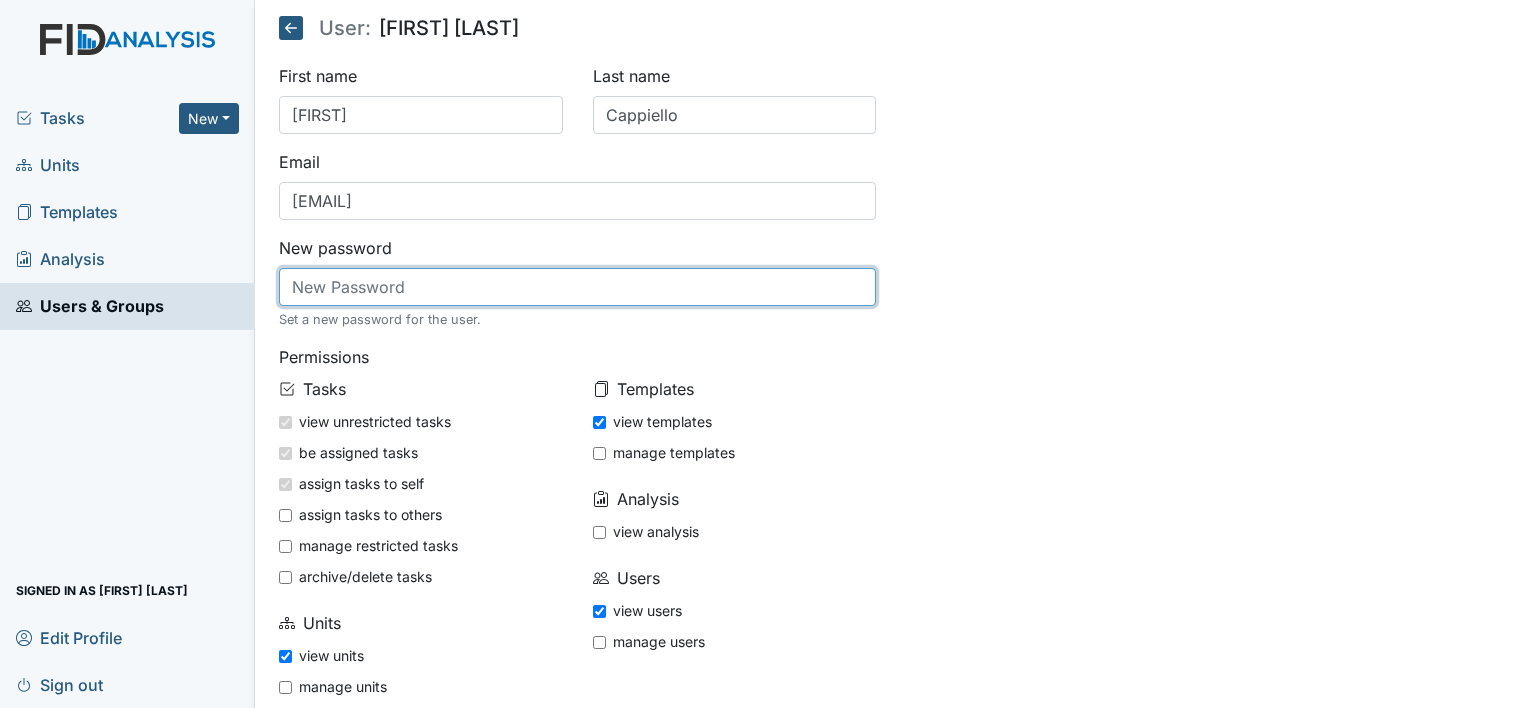drag, startPoint x: 454, startPoint y: 295, endPoint x: 465, endPoint y: 292, distance: 11.401754 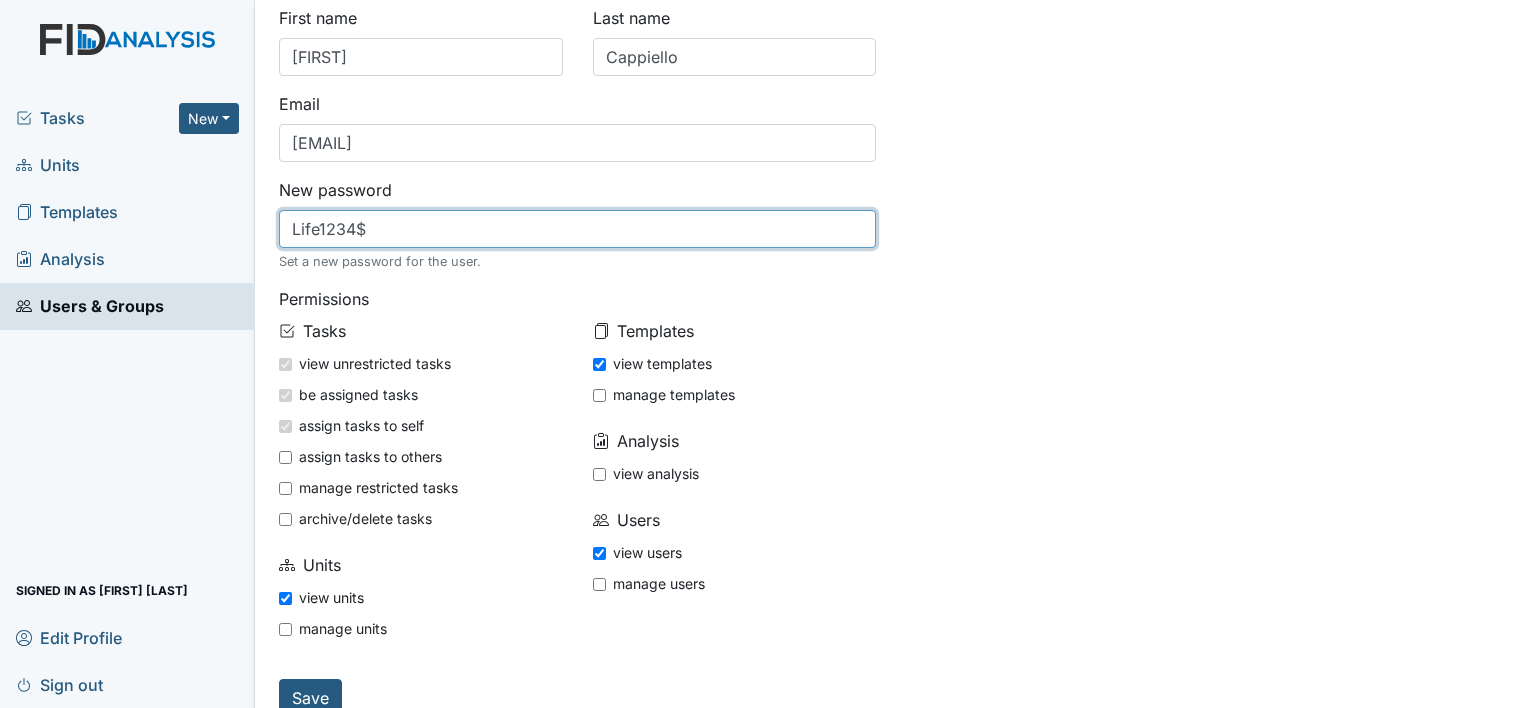 scroll, scrollTop: 86, scrollLeft: 0, axis: vertical 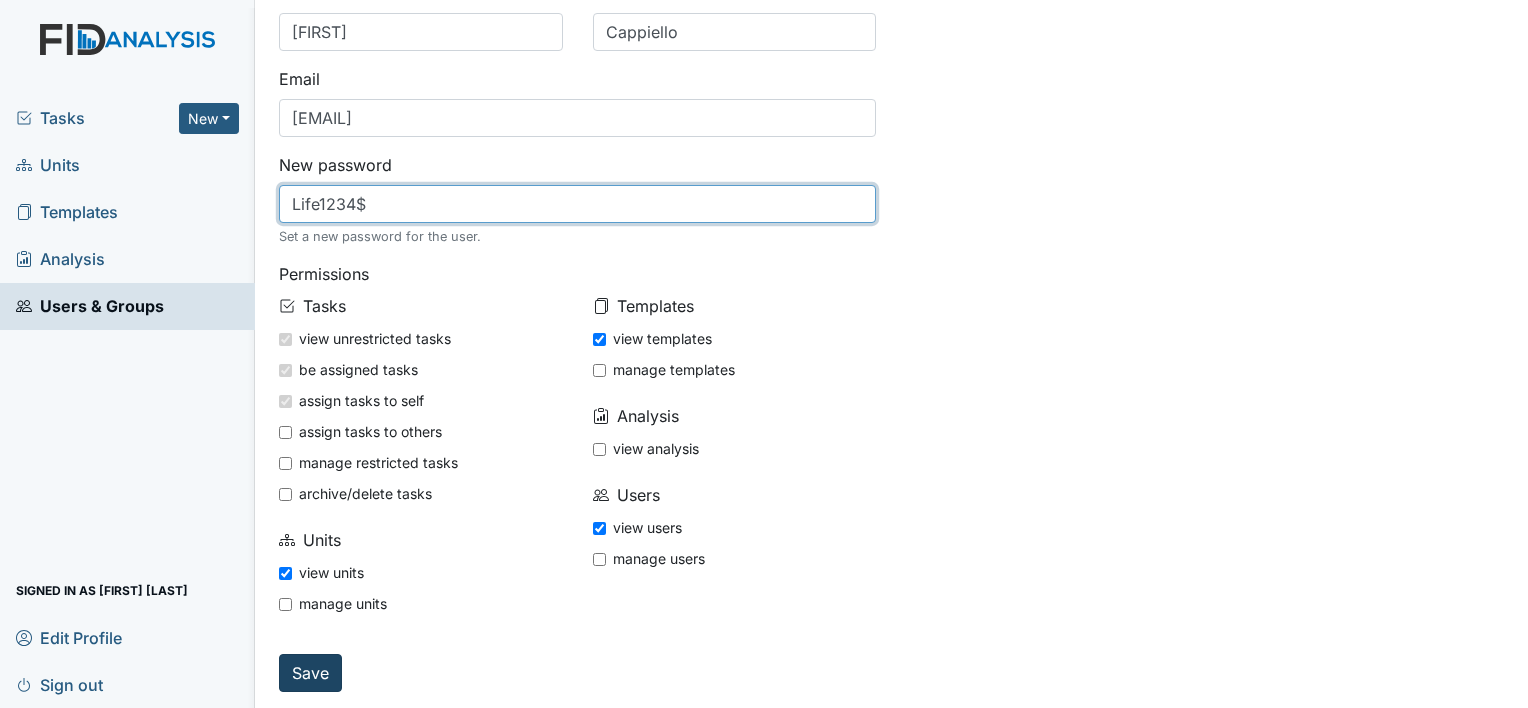 type on "Life1234$" 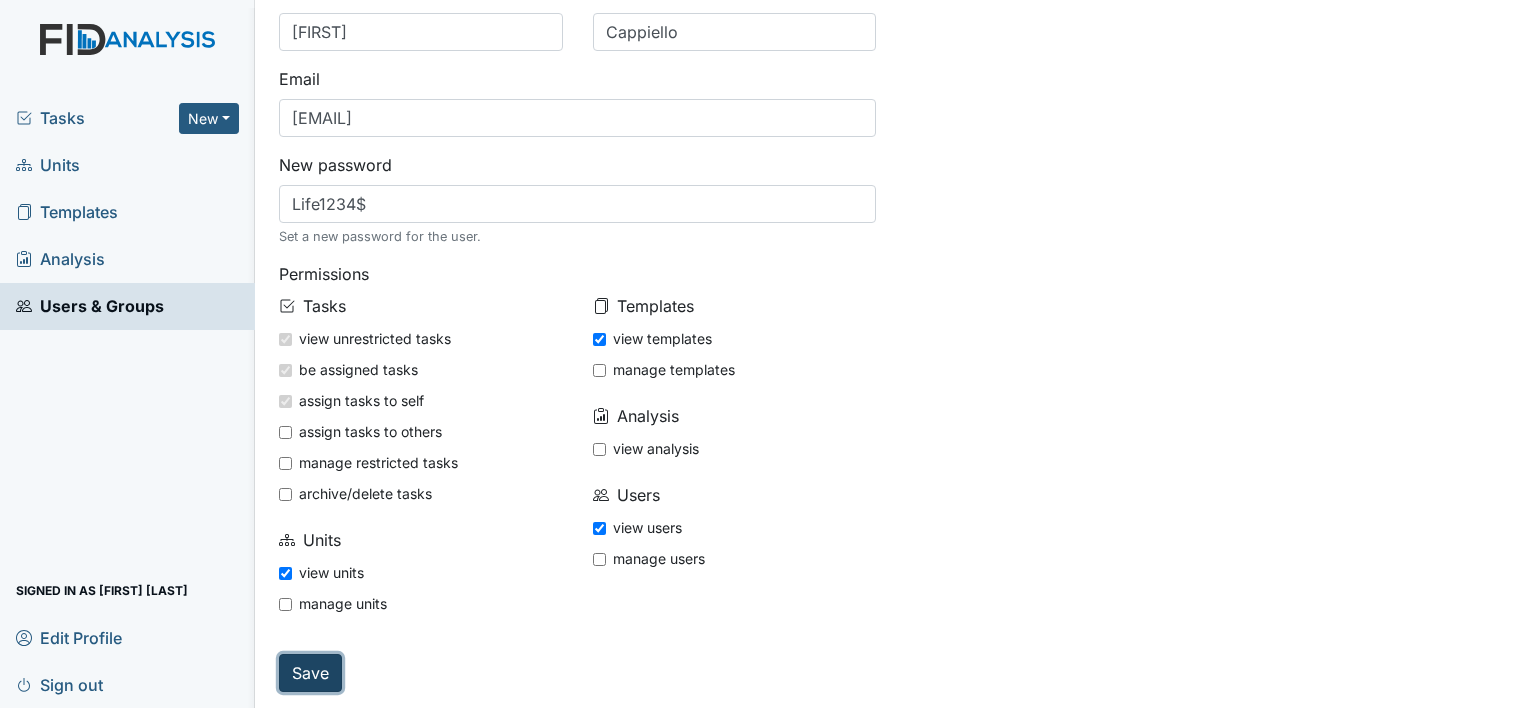 click on "Save" at bounding box center (310, 673) 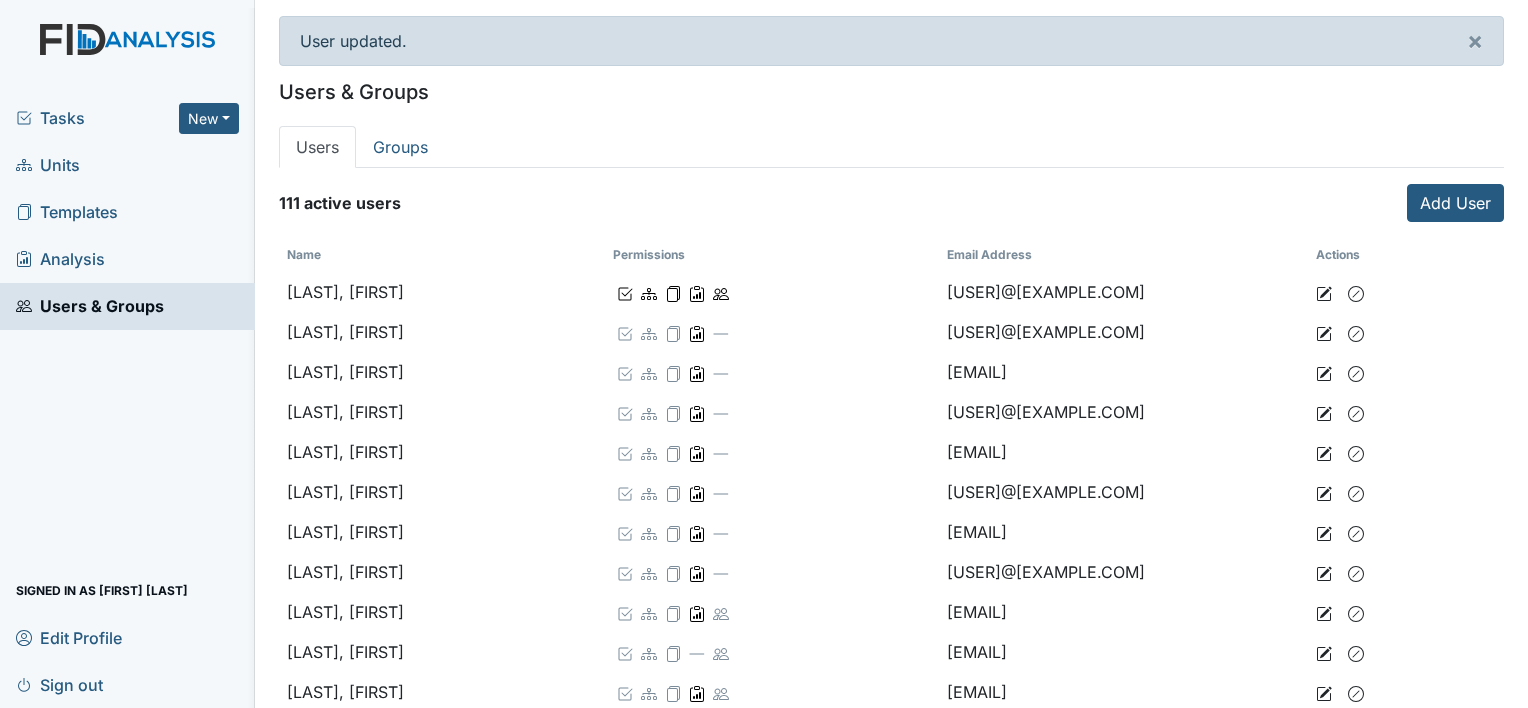 scroll, scrollTop: 0, scrollLeft: 0, axis: both 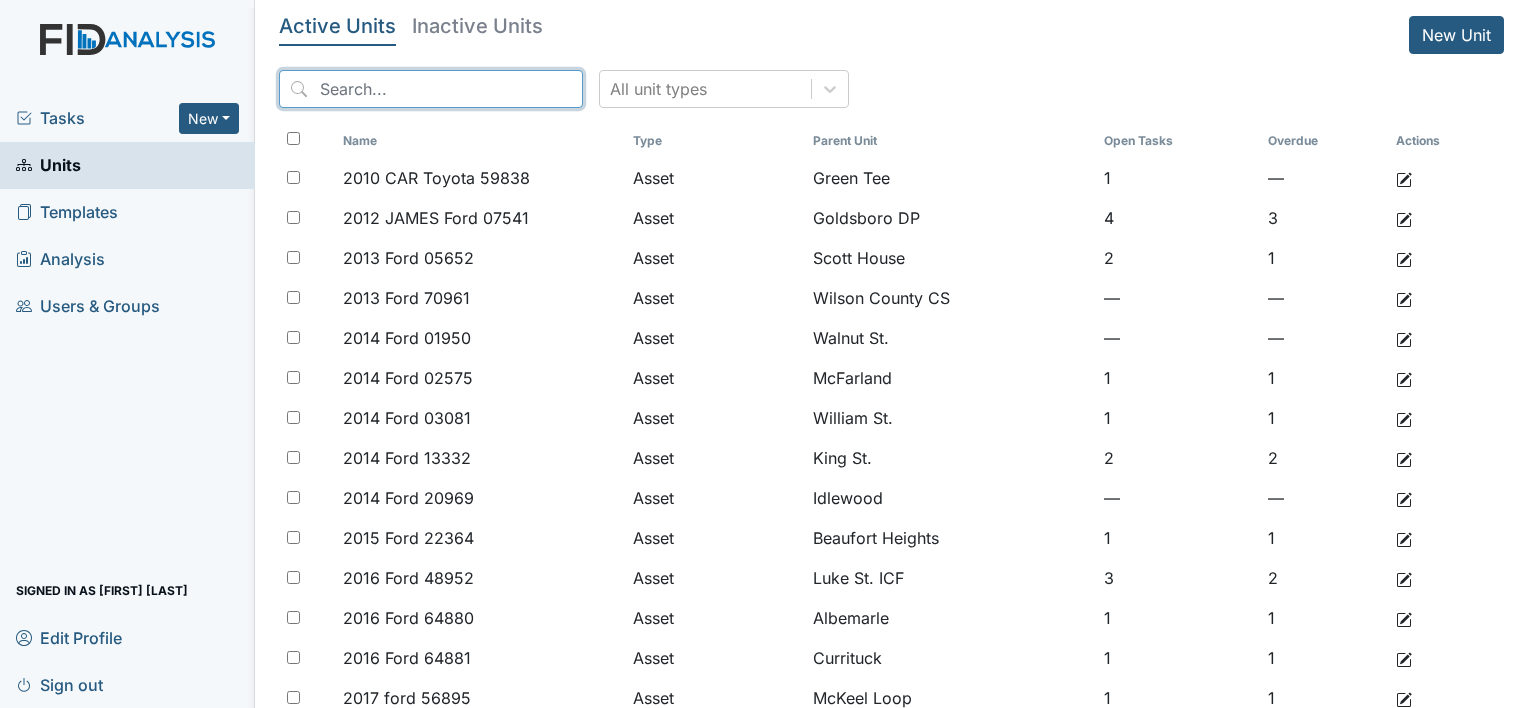 click at bounding box center [431, 89] 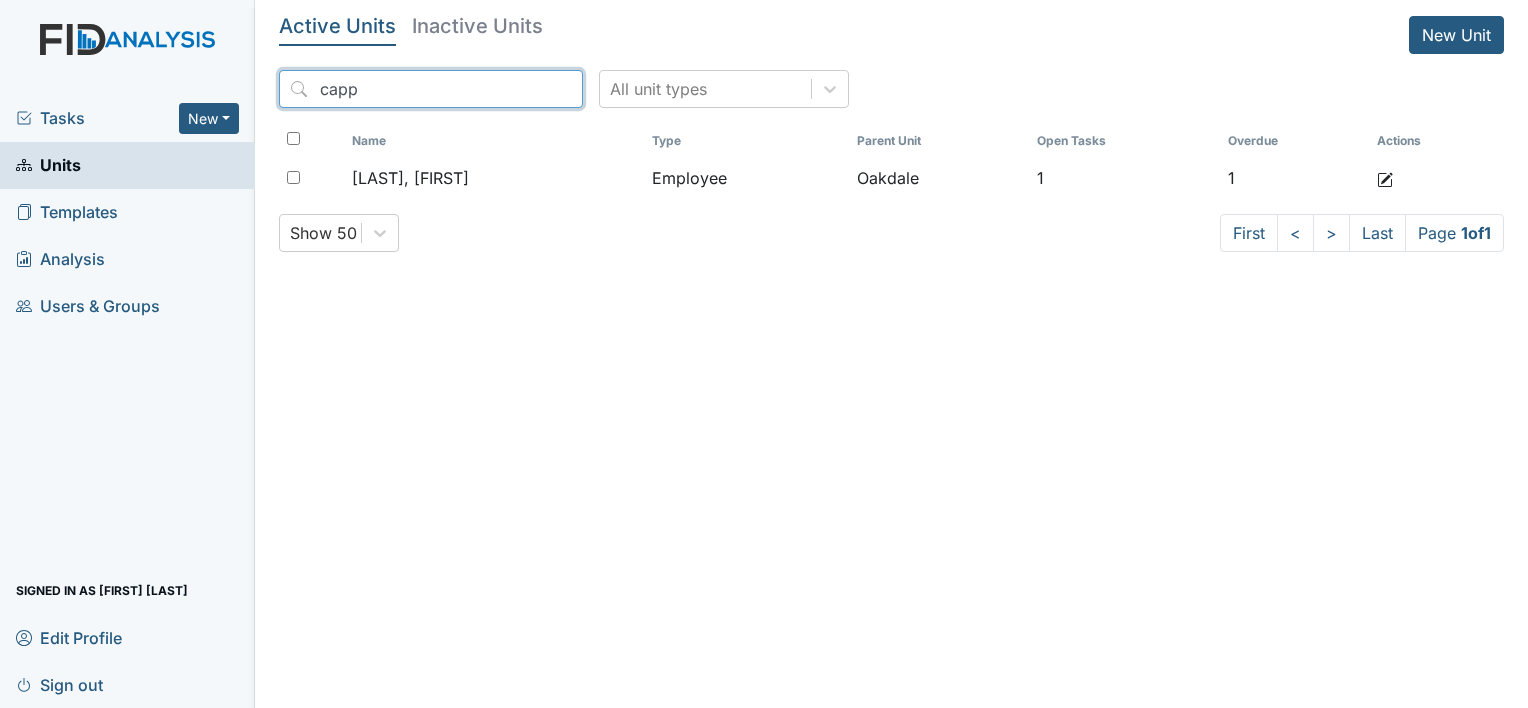 type on "capp" 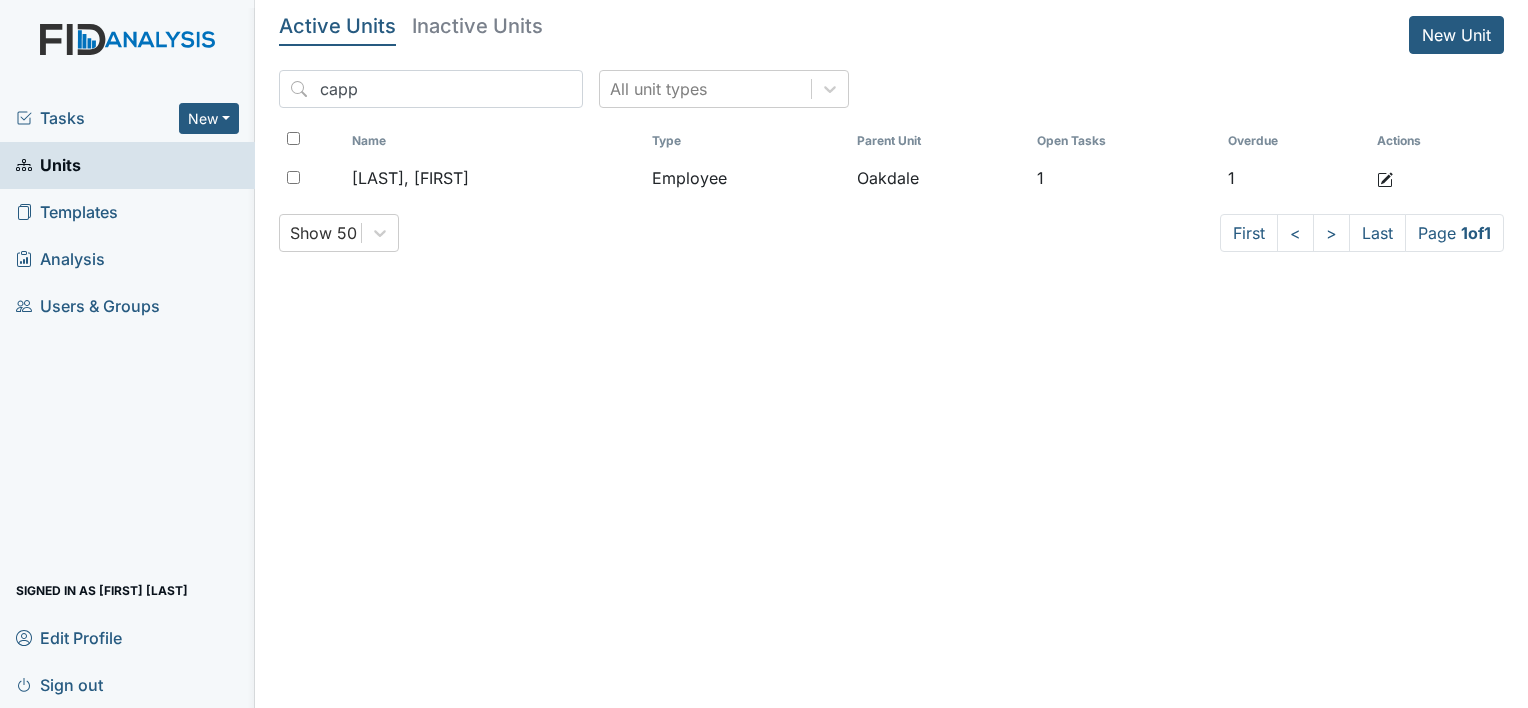 click on "Units" at bounding box center (127, 165) 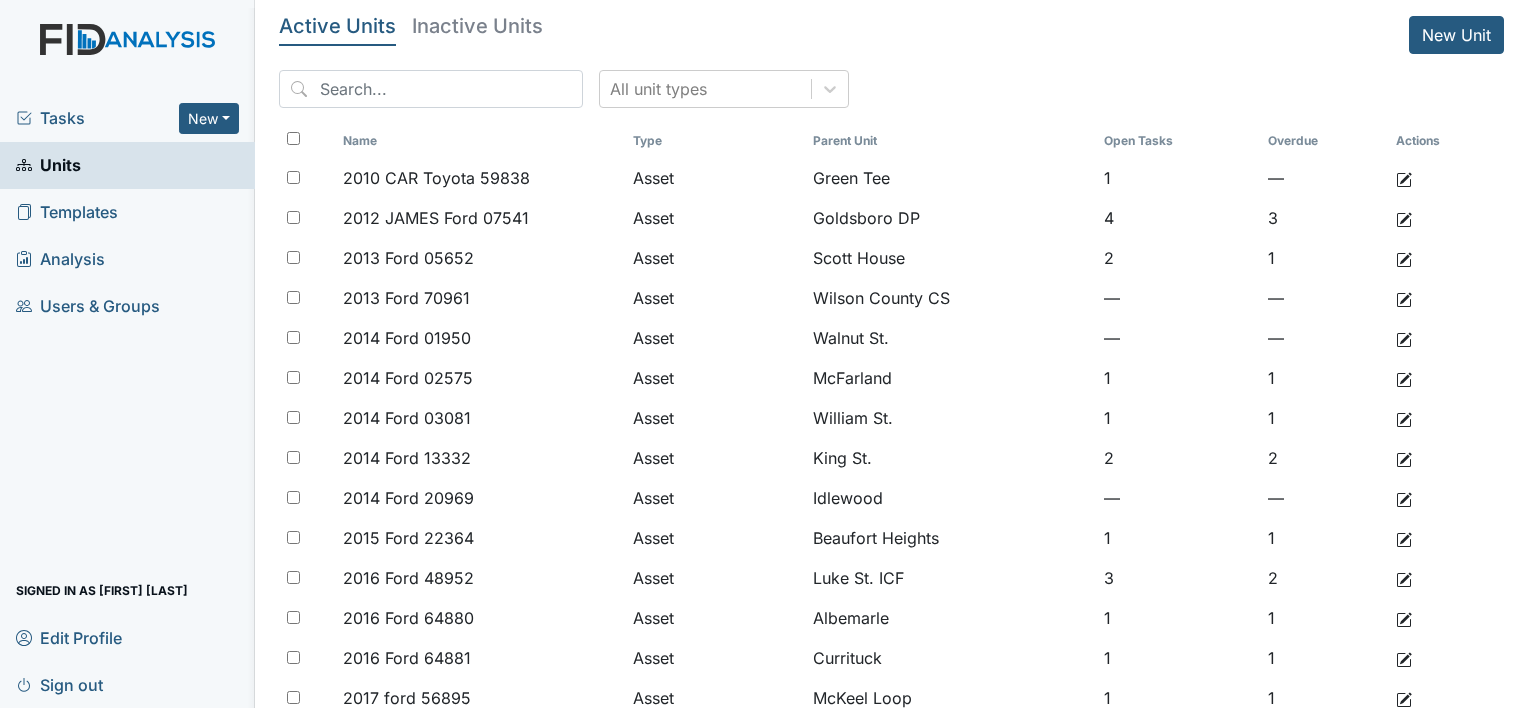 scroll, scrollTop: 0, scrollLeft: 0, axis: both 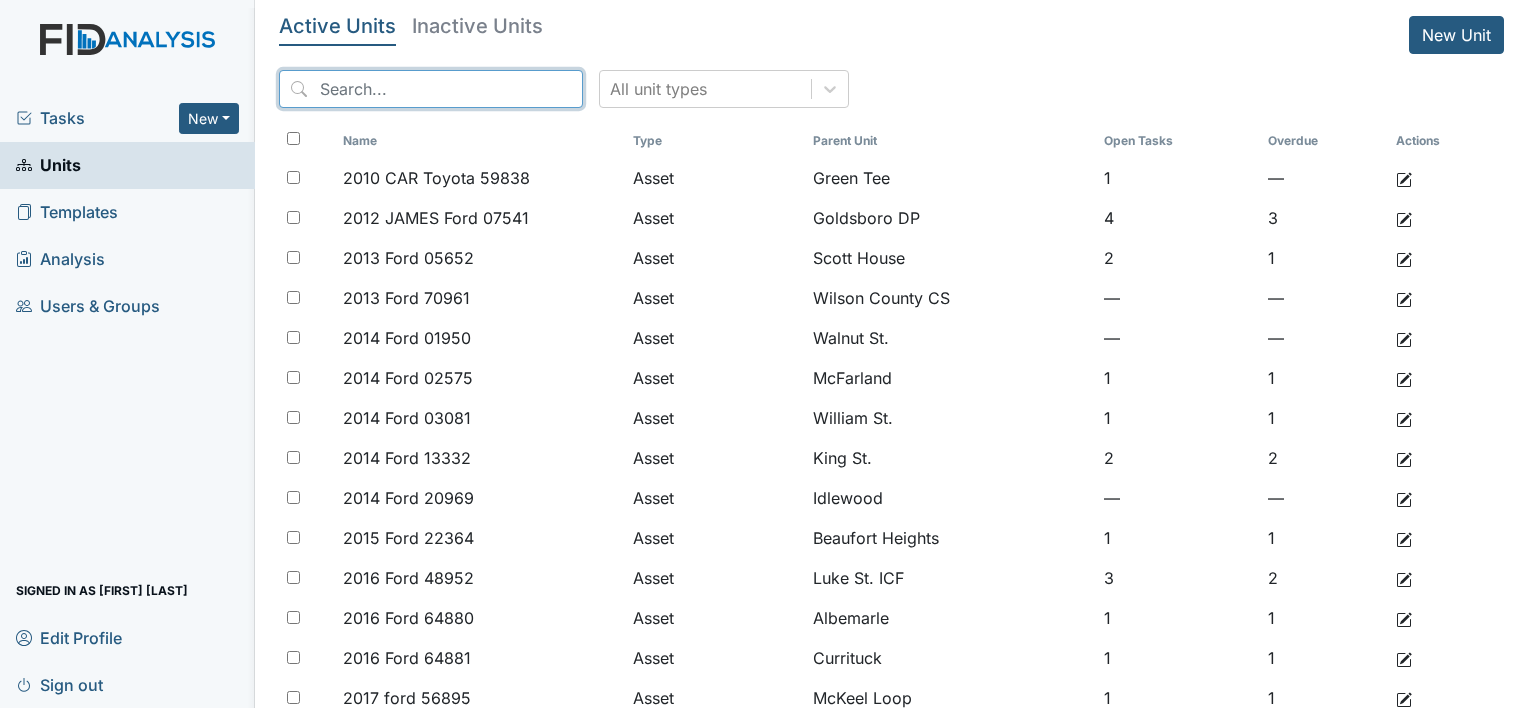 click at bounding box center [431, 89] 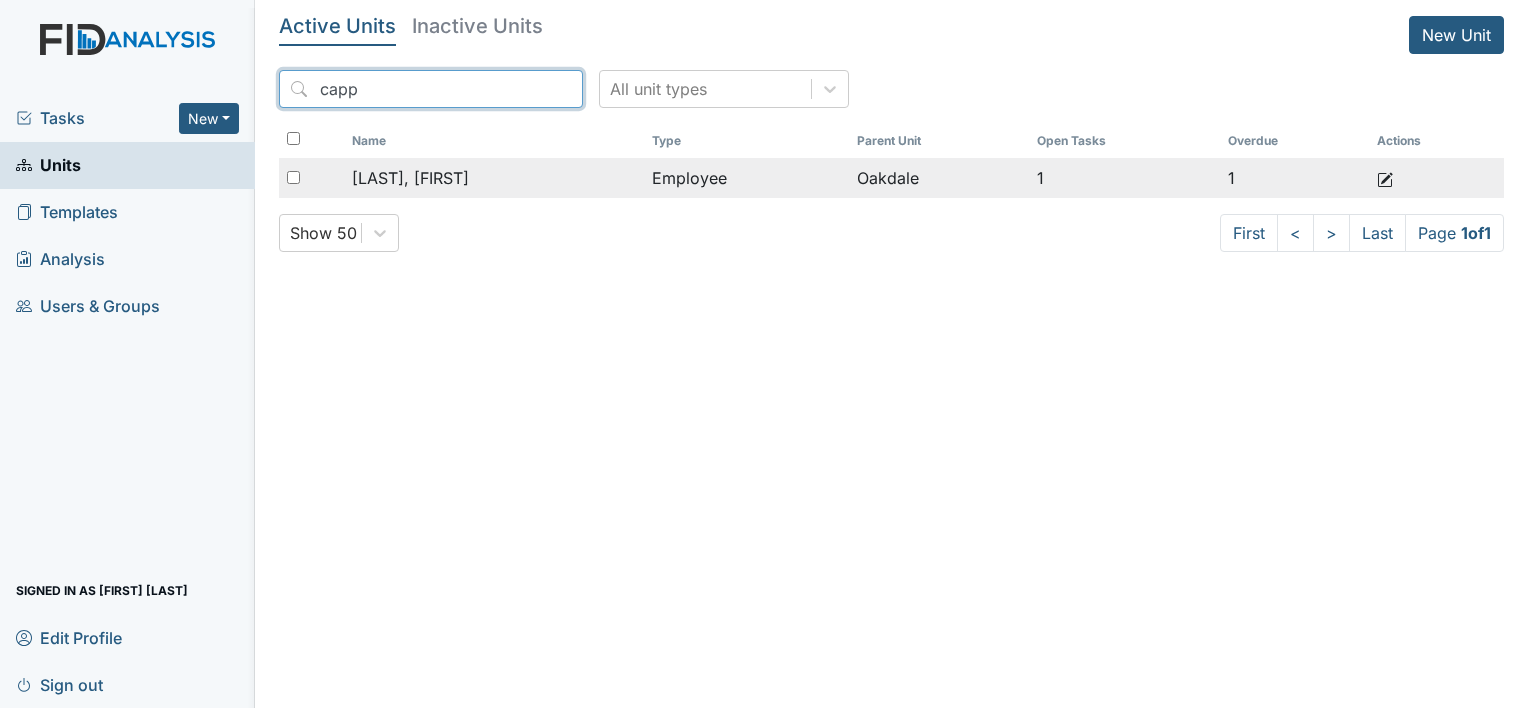 type on "capp" 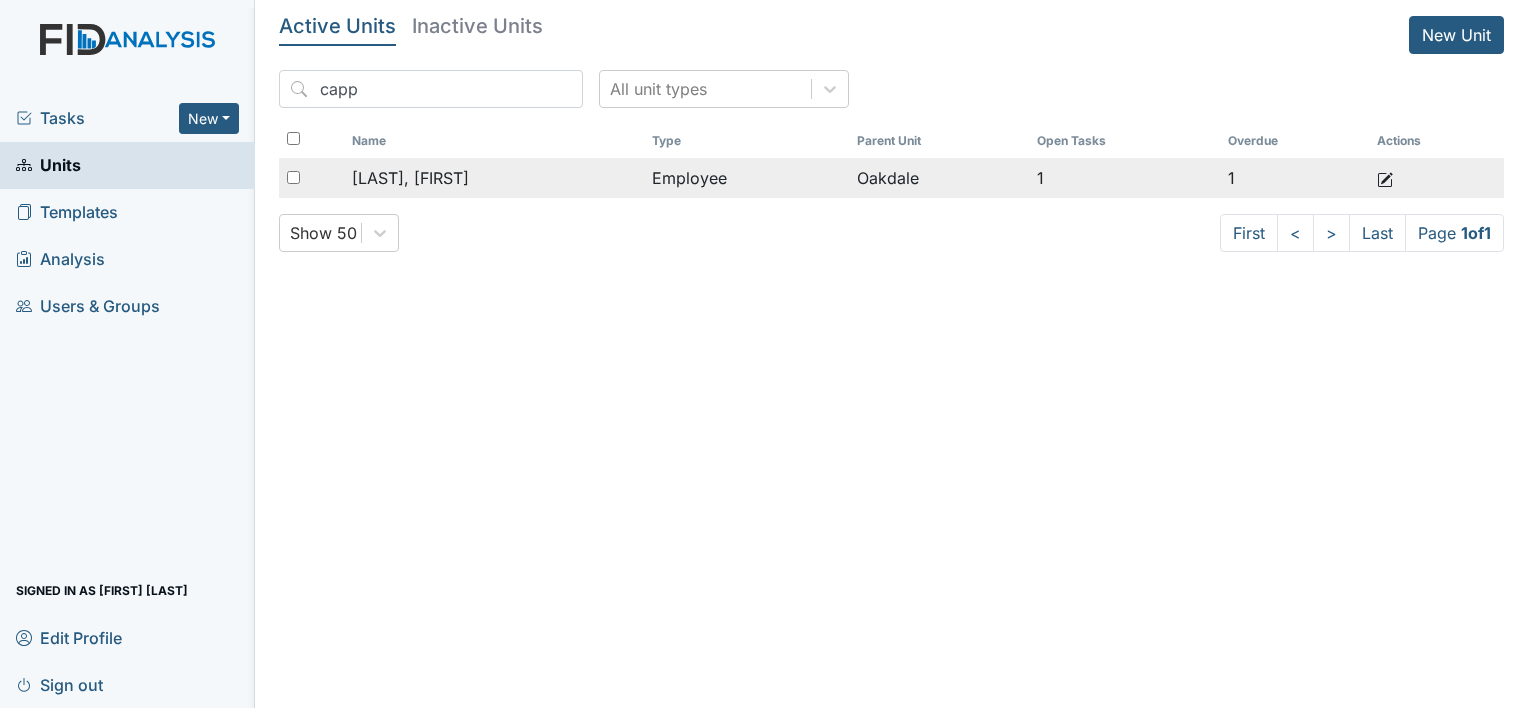 click on "[LAST], [FIRST]" at bounding box center [410, 178] 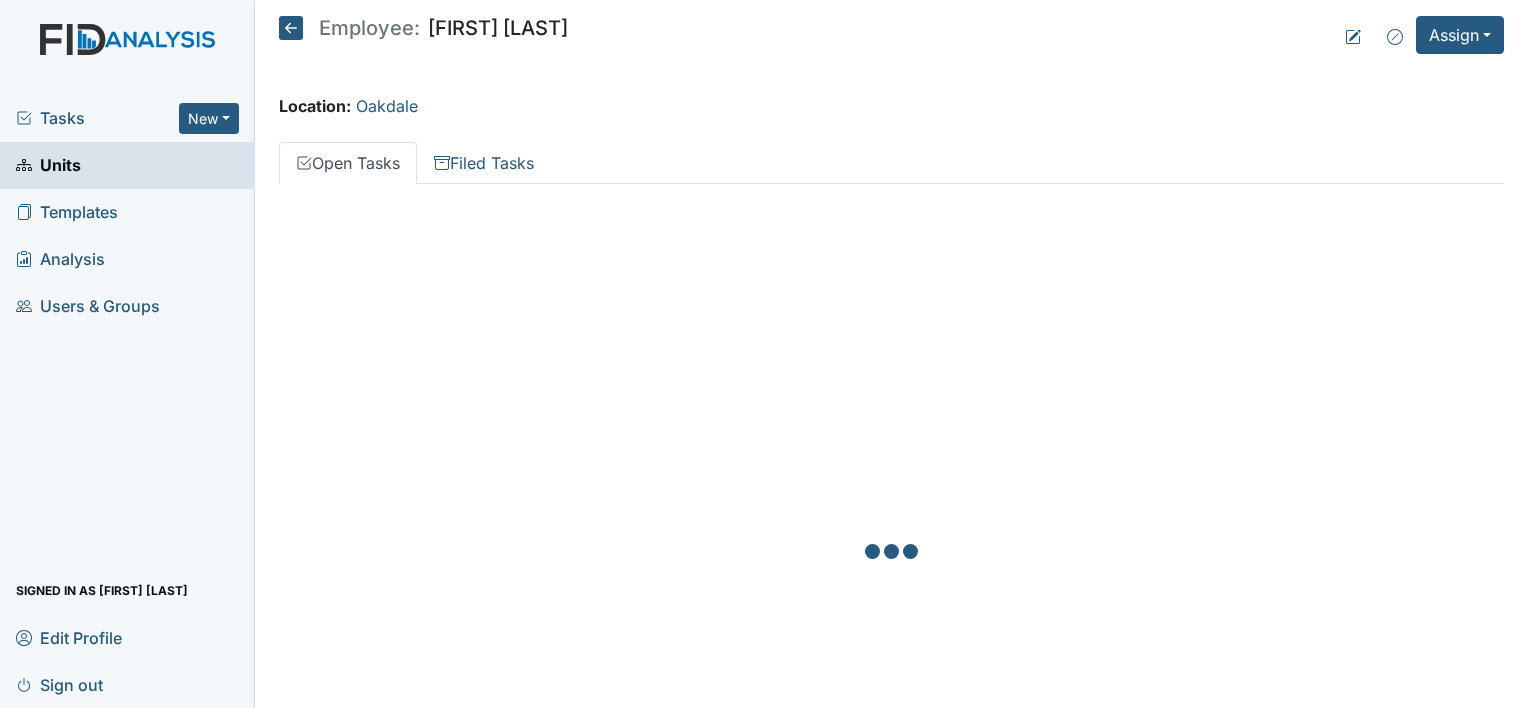 scroll, scrollTop: 0, scrollLeft: 0, axis: both 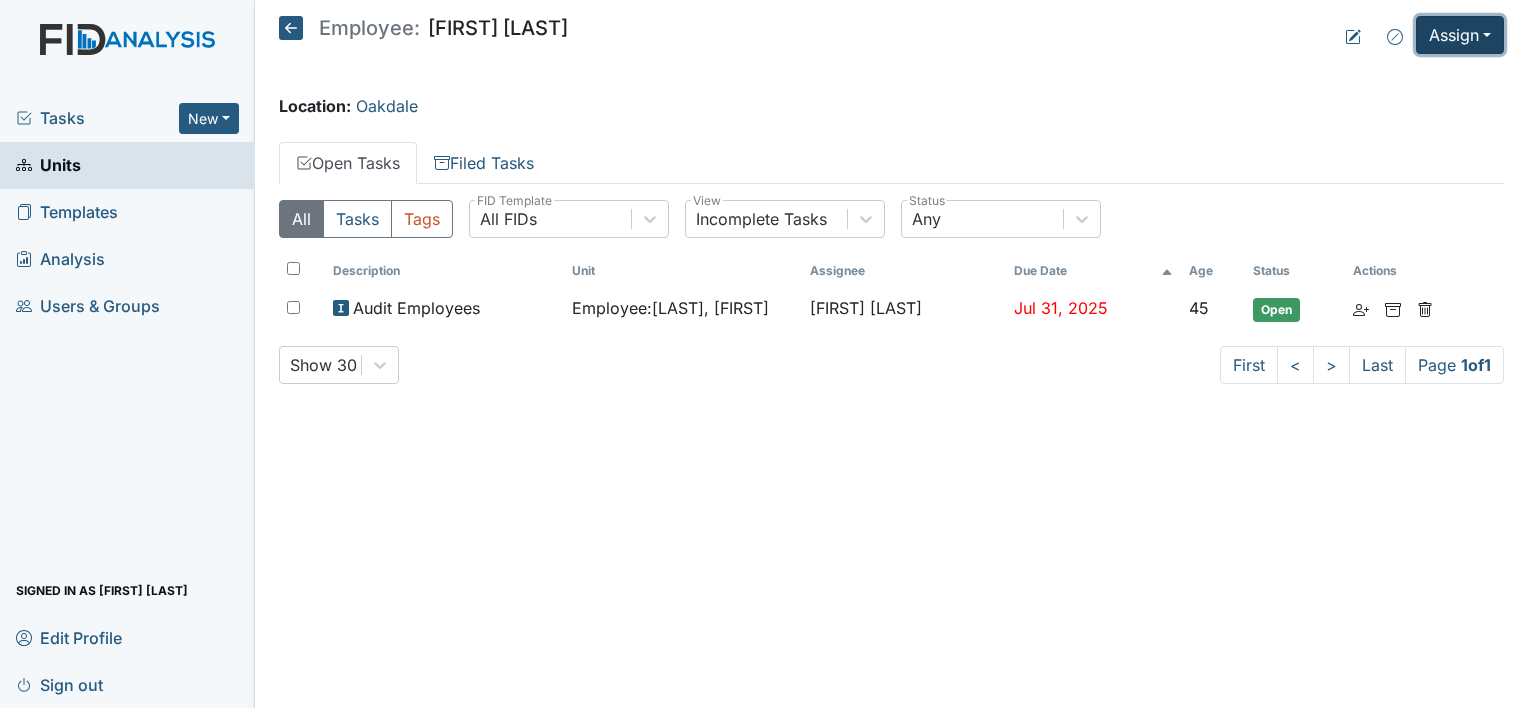 click on "Assign" at bounding box center (1460, 35) 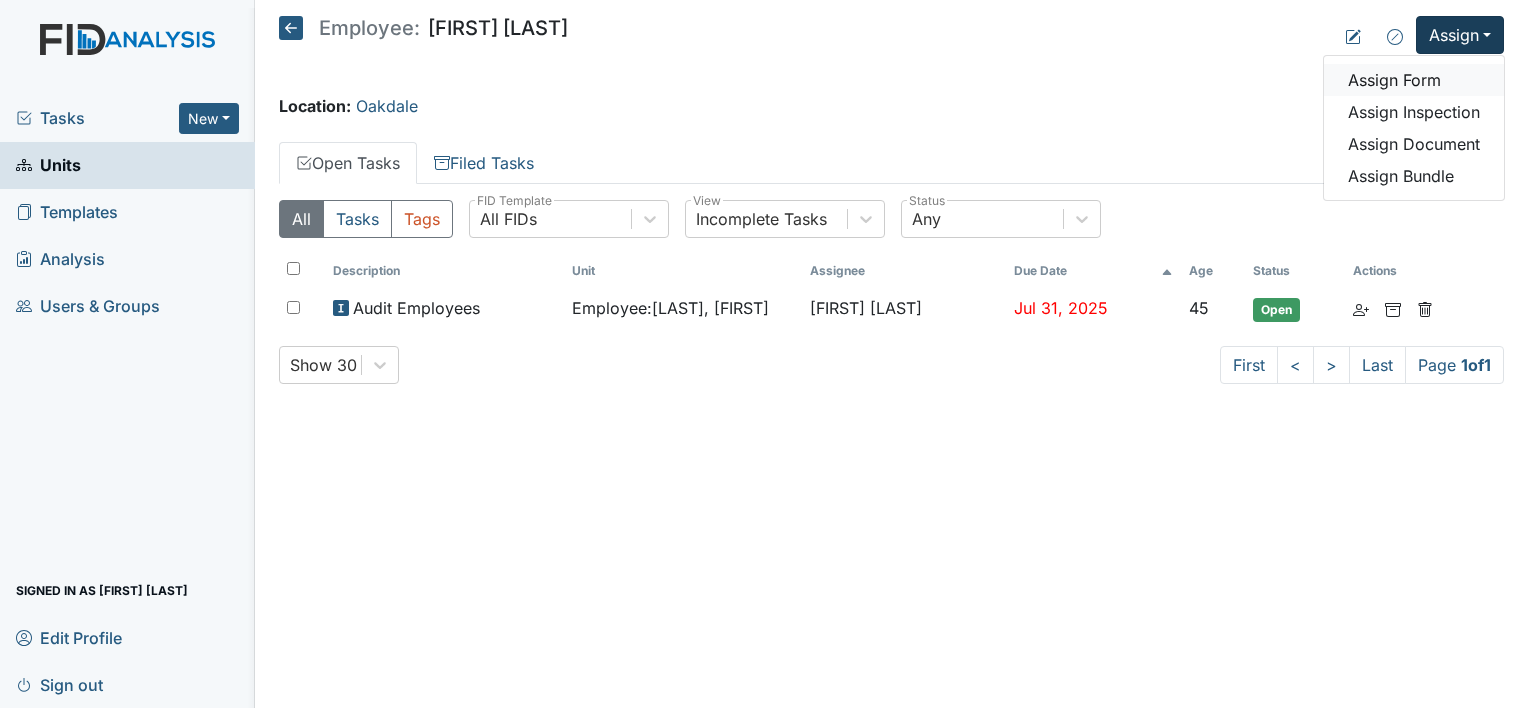 click on "Assign Form" at bounding box center [1414, 80] 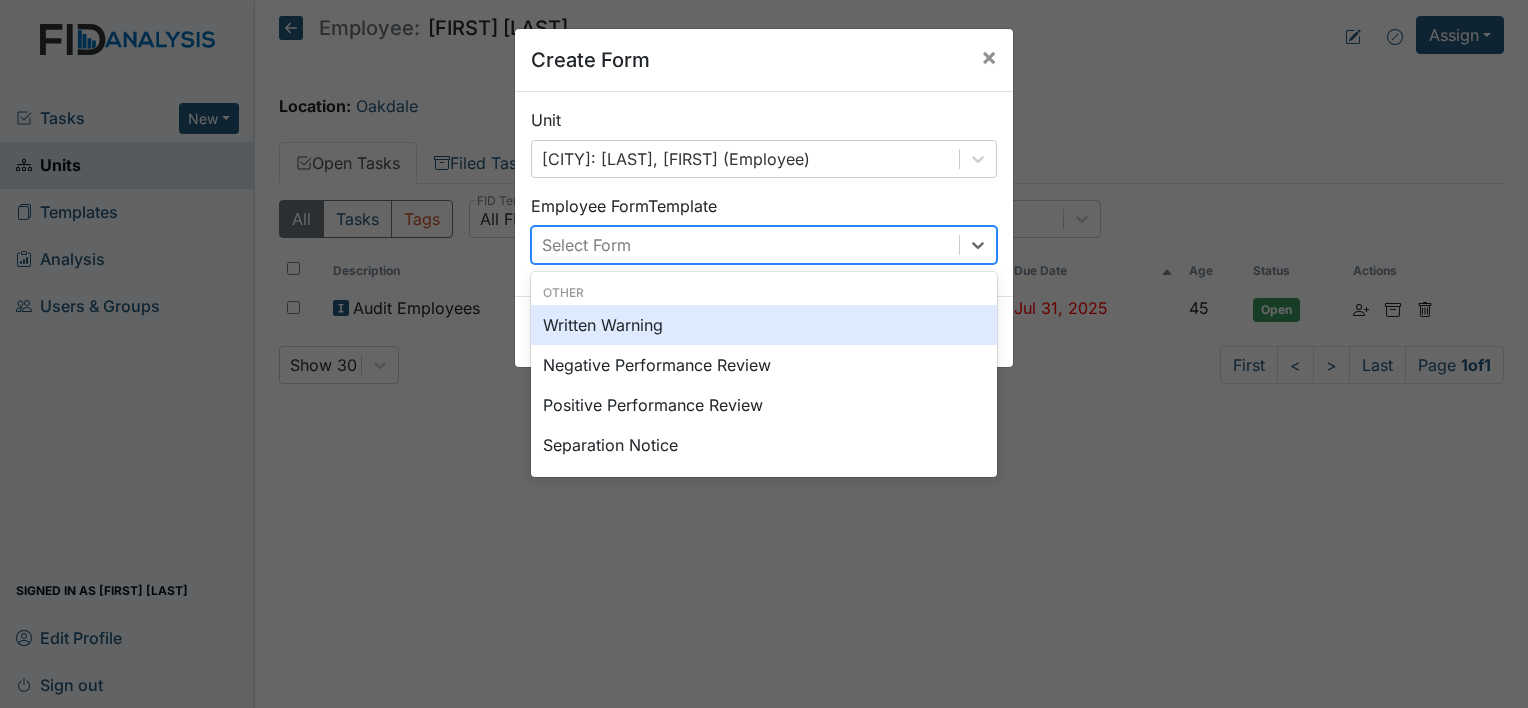 click on "Select Form" at bounding box center (745, 245) 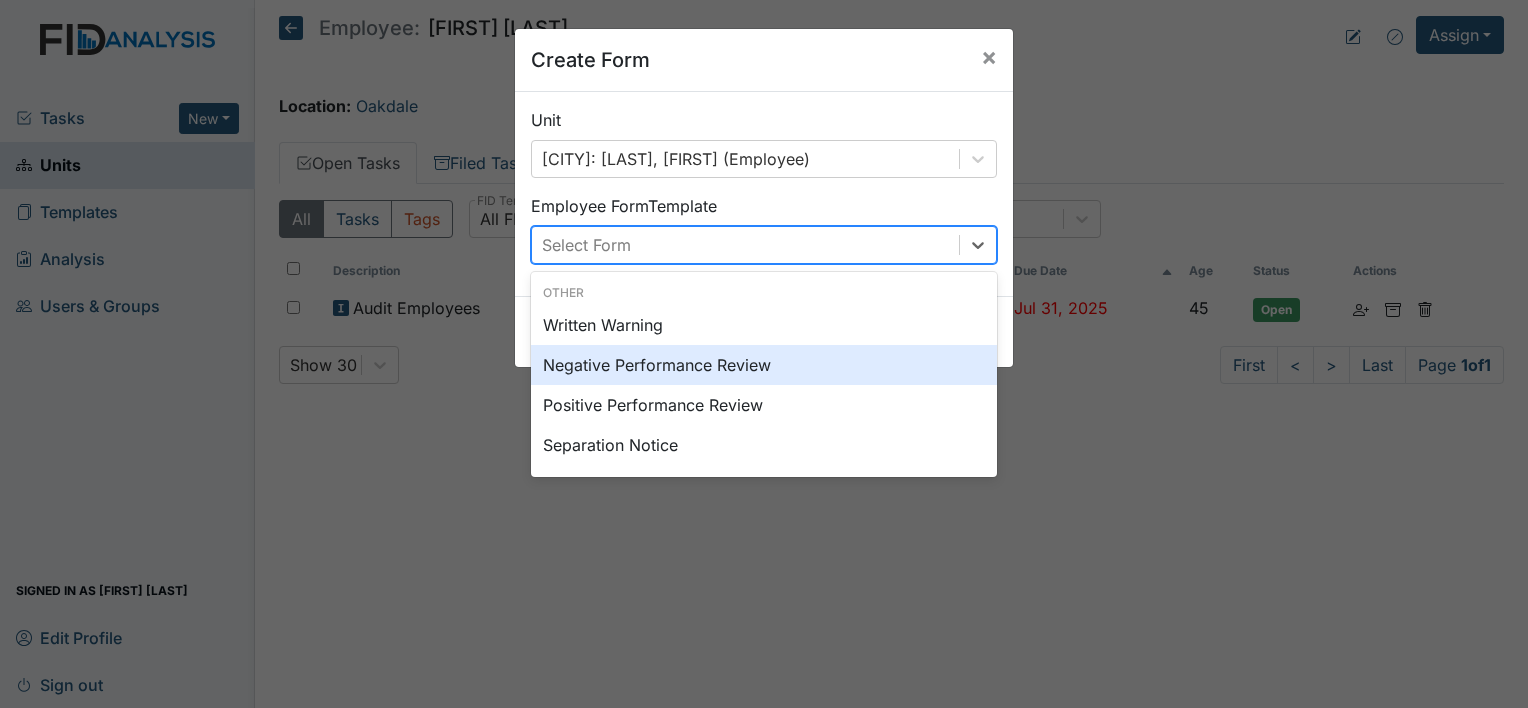 click on "Negative Performance Review" at bounding box center (764, 365) 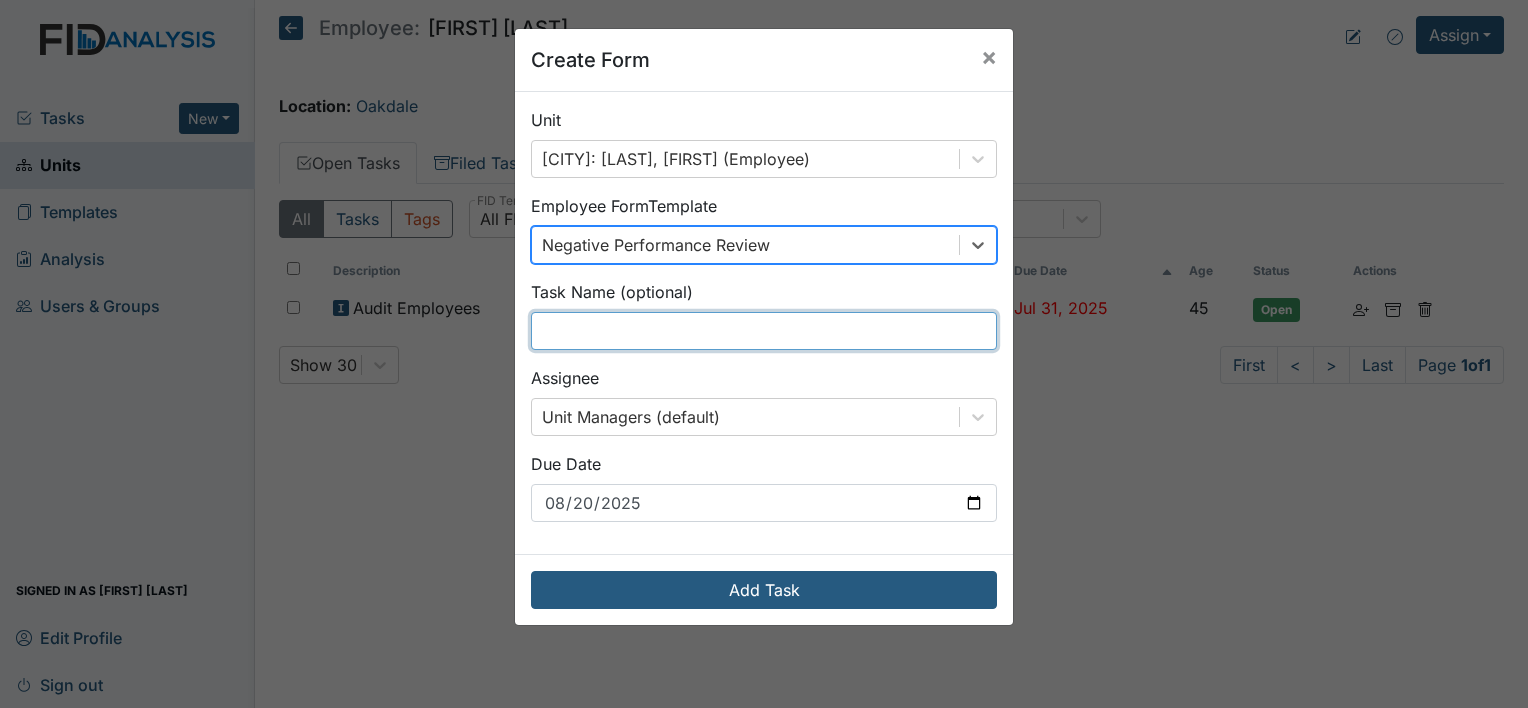 click at bounding box center [764, 331] 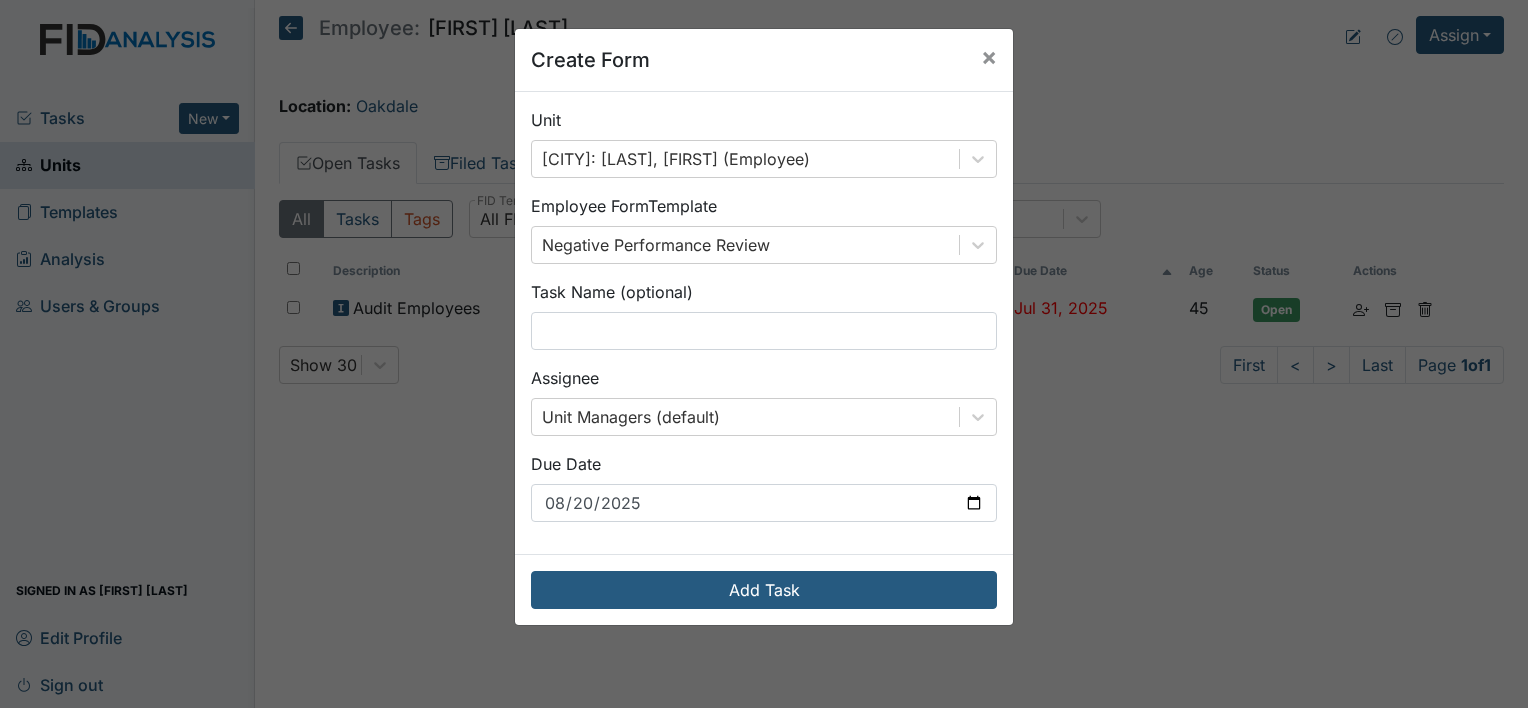 drag, startPoint x: 1264, startPoint y: 559, endPoint x: 1251, endPoint y: 563, distance: 13.601471 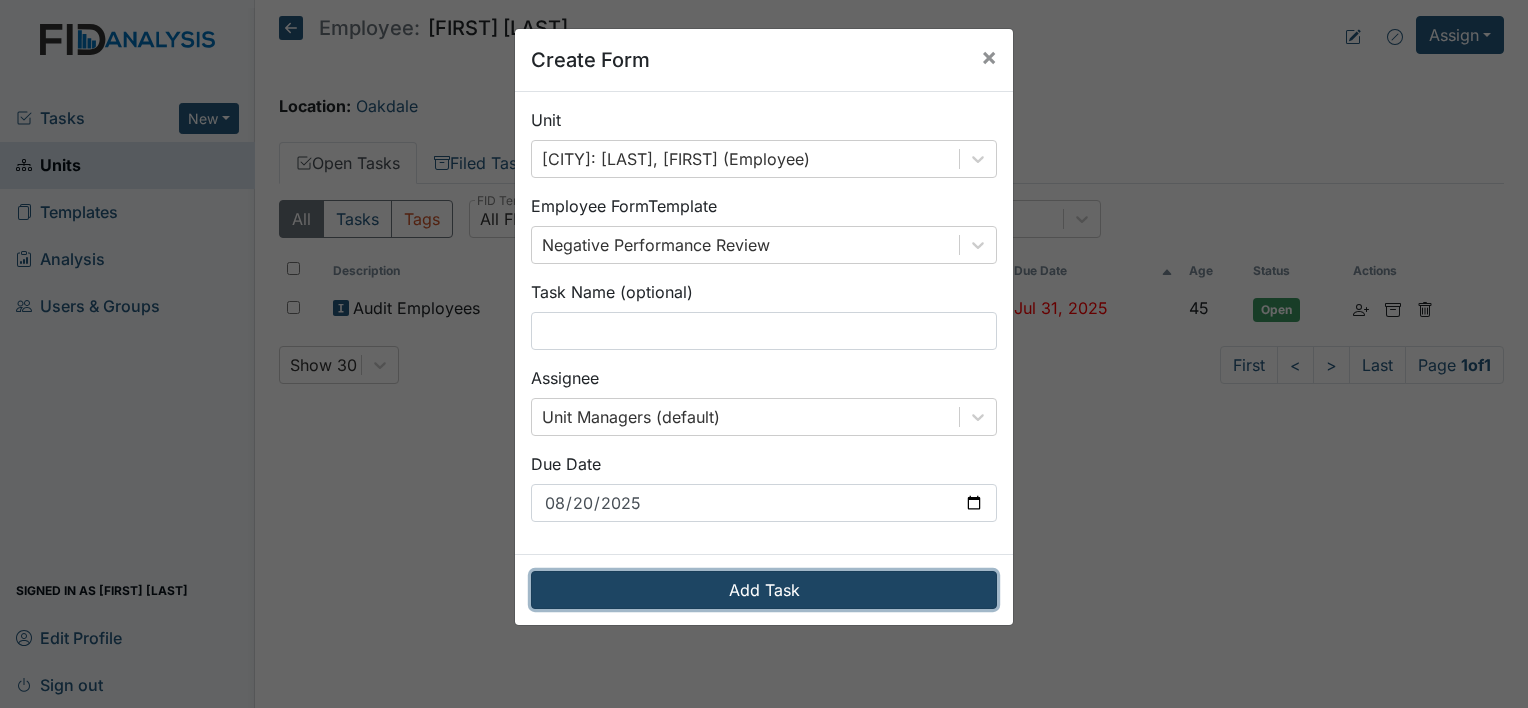 click on "Add Task" at bounding box center (764, 590) 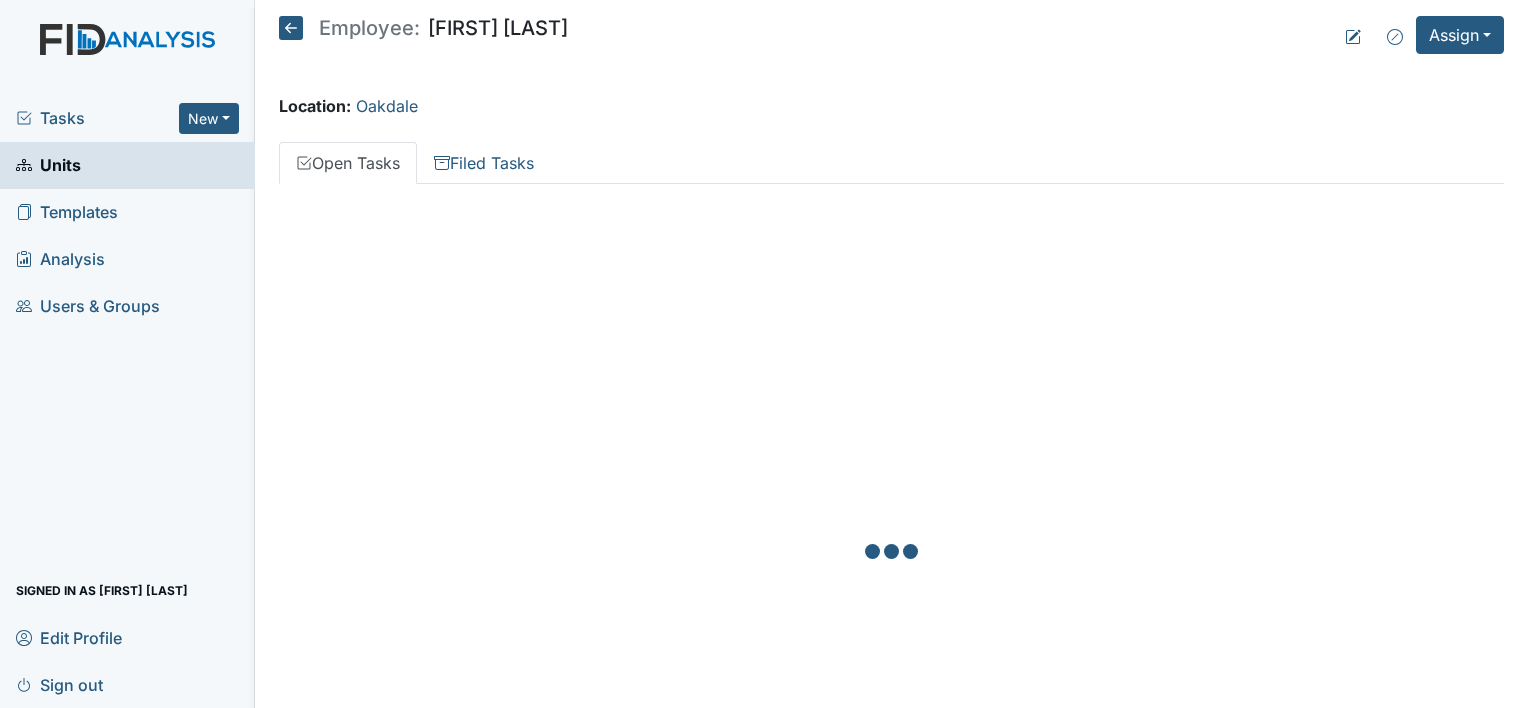 scroll, scrollTop: 0, scrollLeft: 0, axis: both 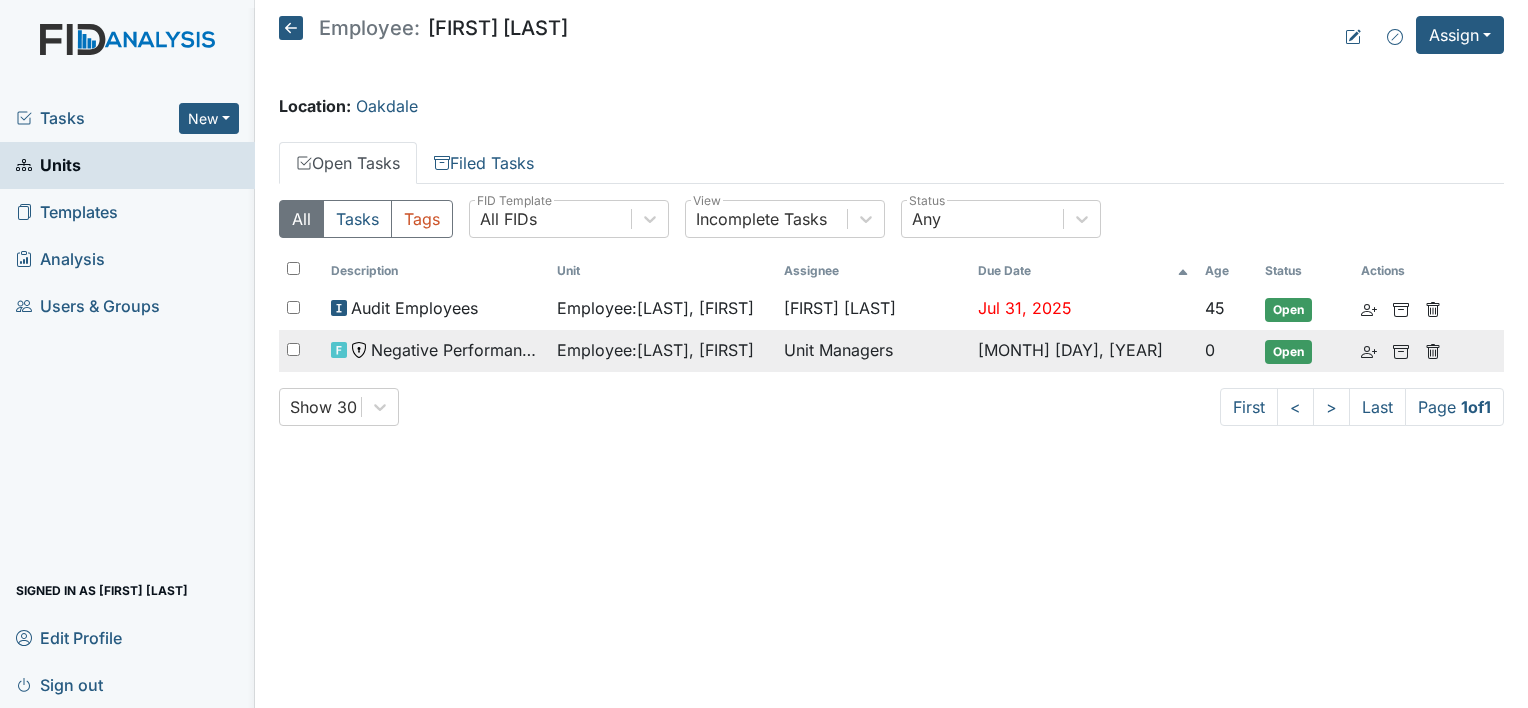click on "Negative Performance Review" at bounding box center [456, 350] 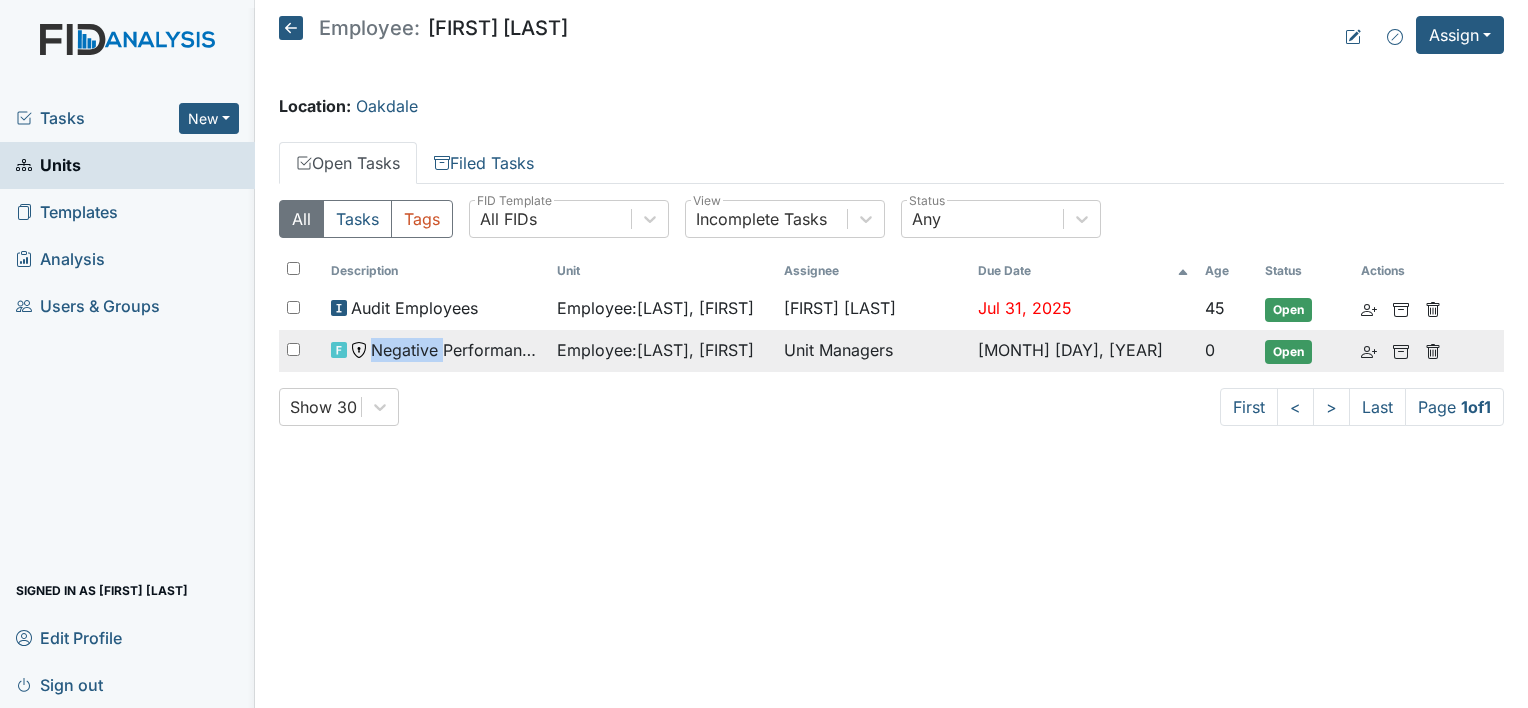 click on "Negative Performance Review" at bounding box center (456, 350) 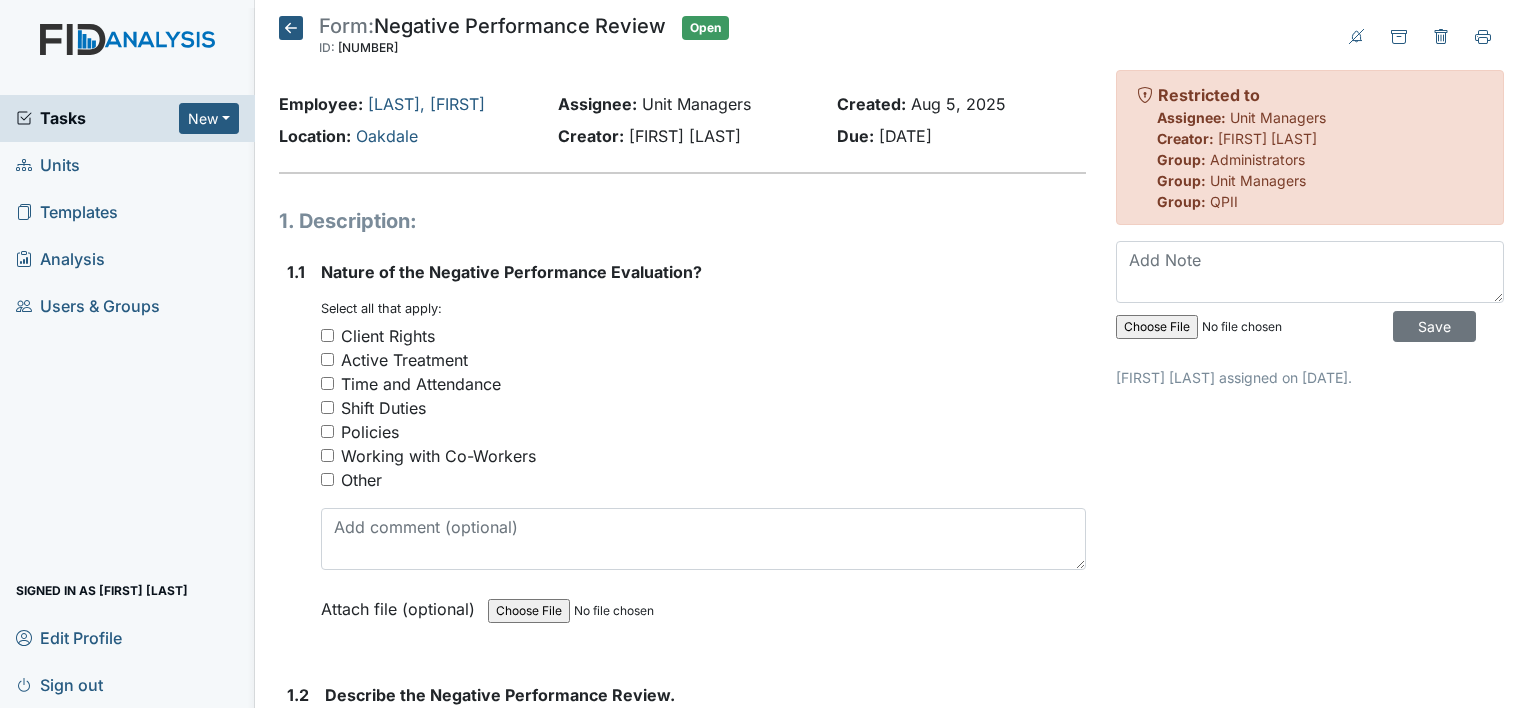scroll, scrollTop: 0, scrollLeft: 0, axis: both 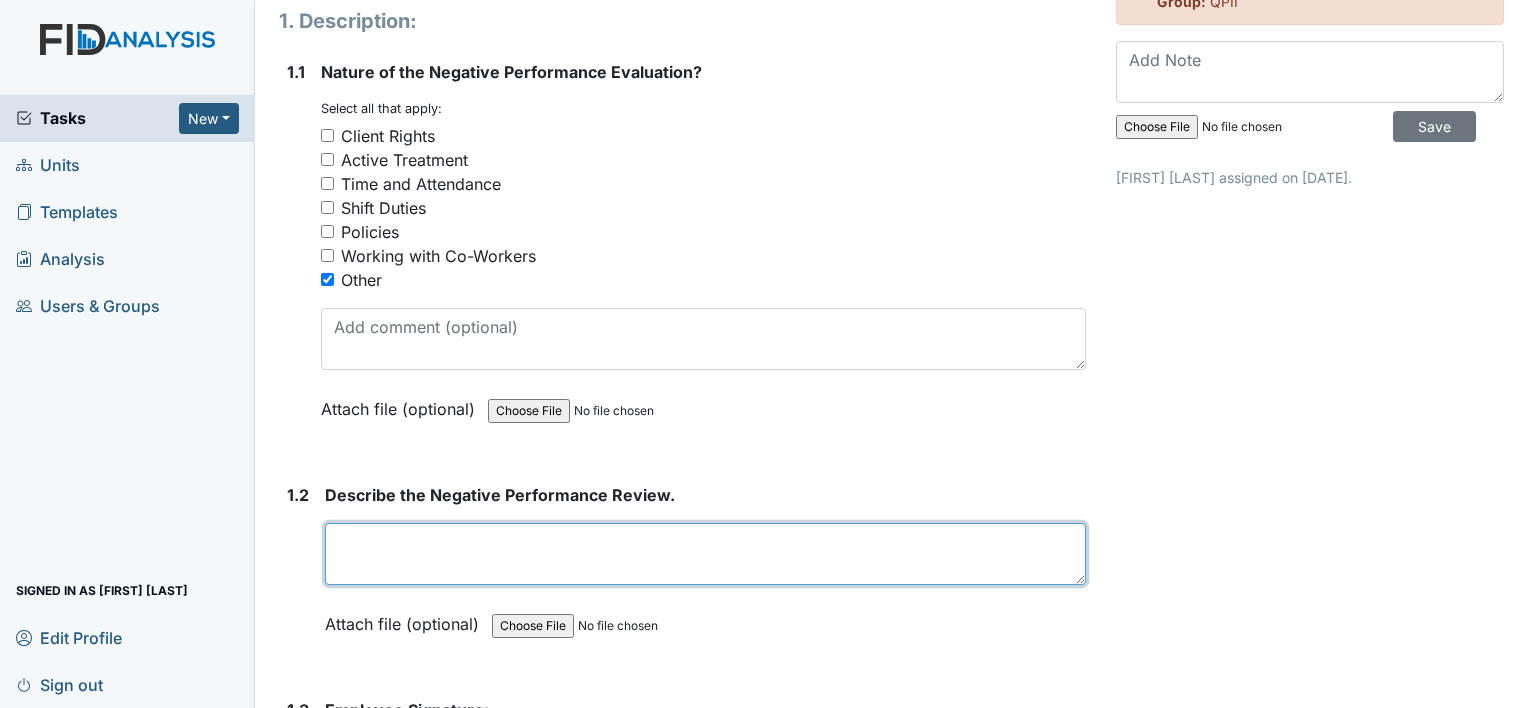 click at bounding box center (705, 554) 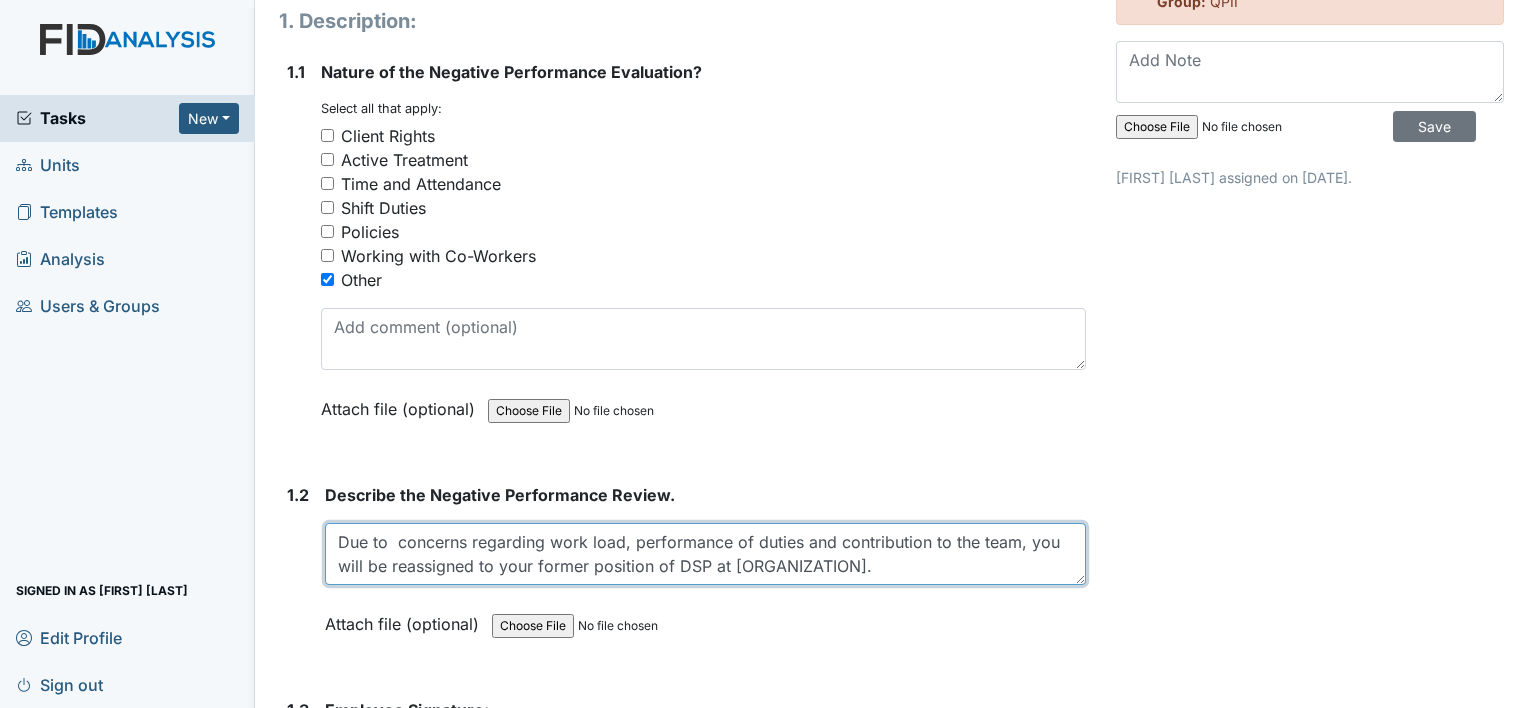 click on "Due to  concerns regarding work load, performance of duties and contribution to the team, you will be reassigned to your former position of DSP at [ORGANIZATION]." at bounding box center (705, 554) 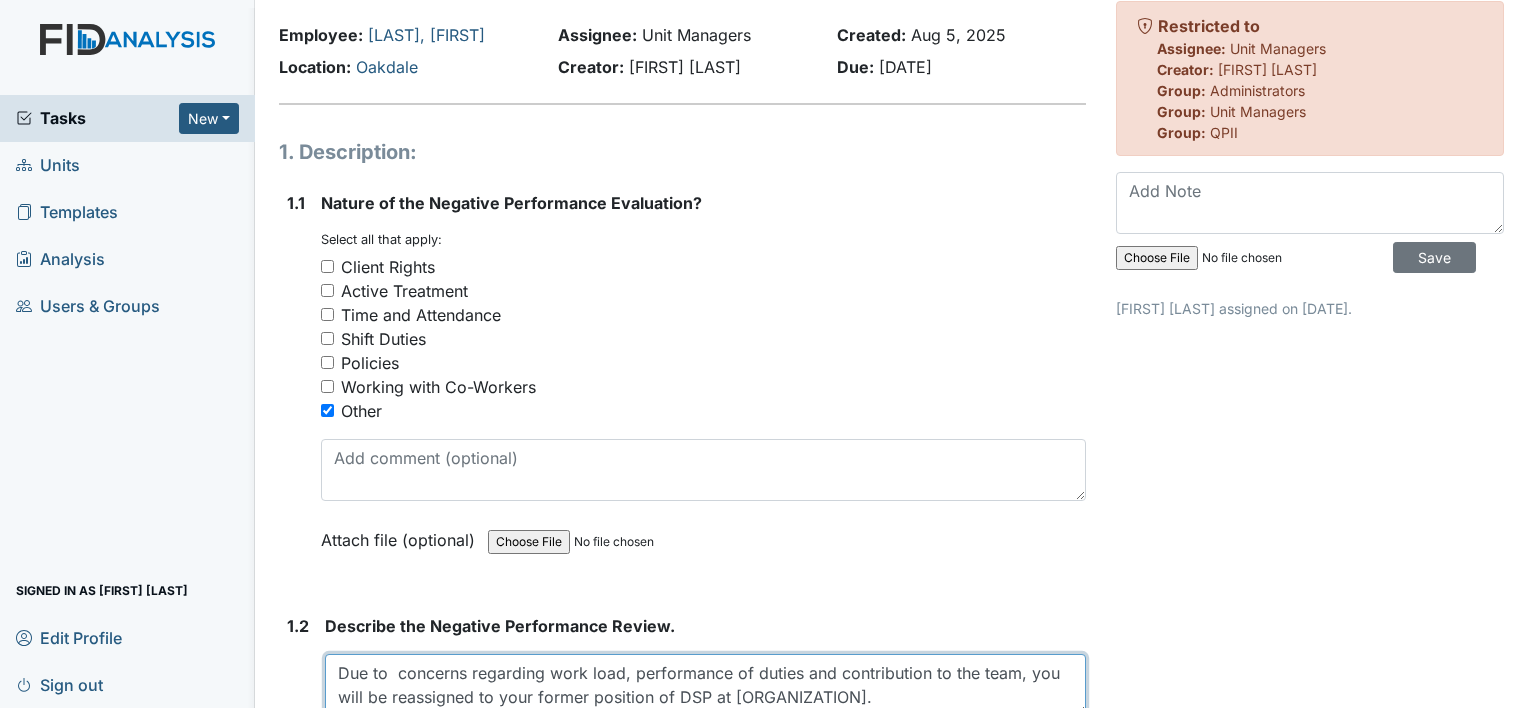 scroll, scrollTop: 48, scrollLeft: 0, axis: vertical 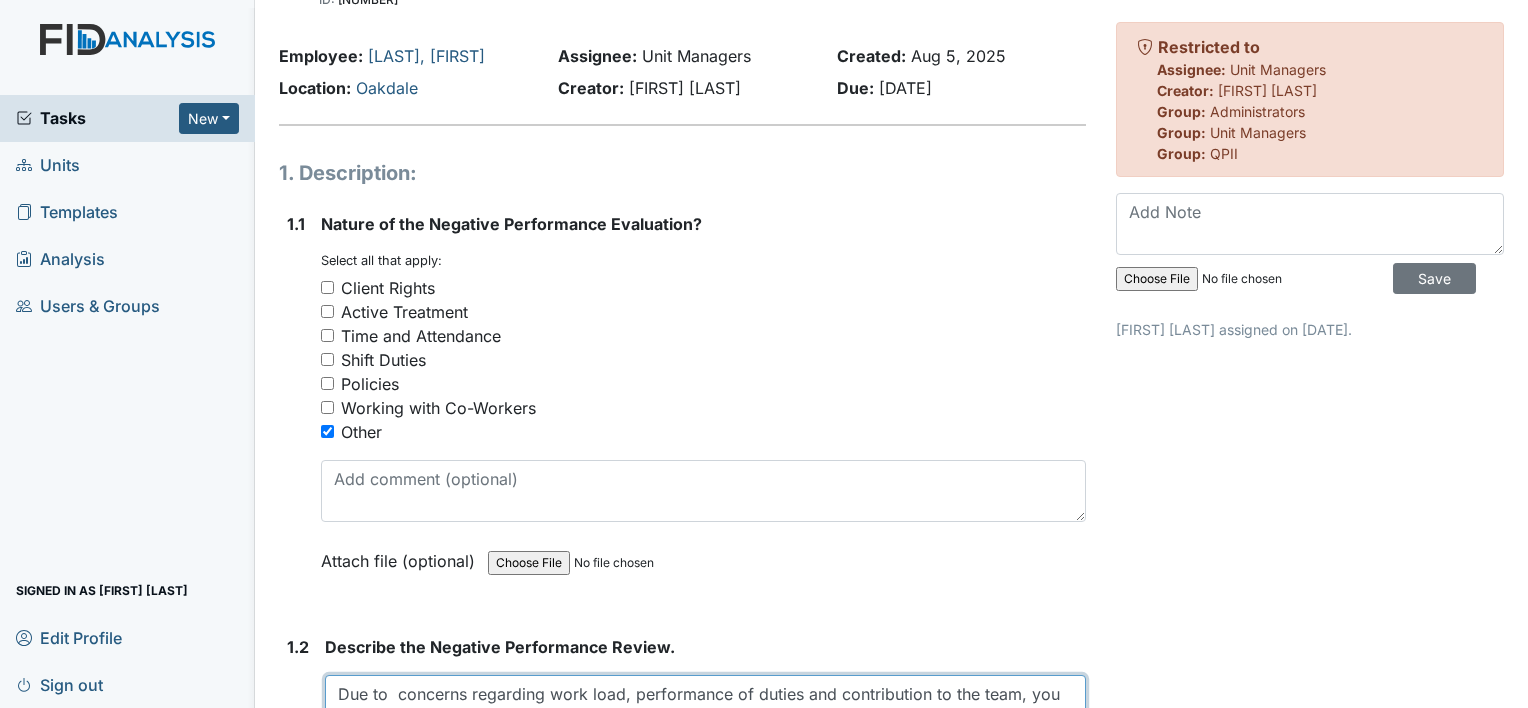type on "Due to  concerns regarding work load, performance of duties and contribution to the team, you will be reassigned to your former position of DSP at [ORGANIZATION]." 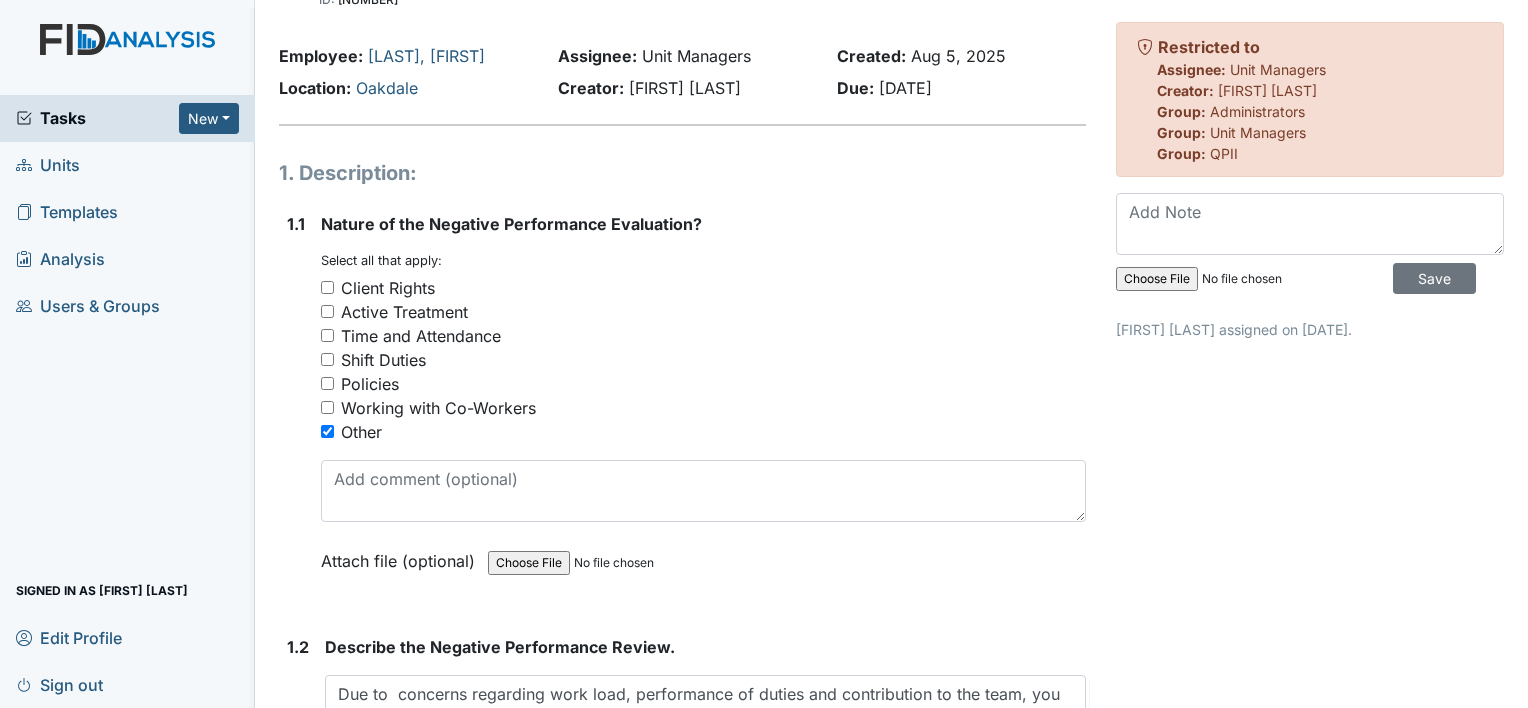 click on "Working with Co-Workers" at bounding box center [327, 407] 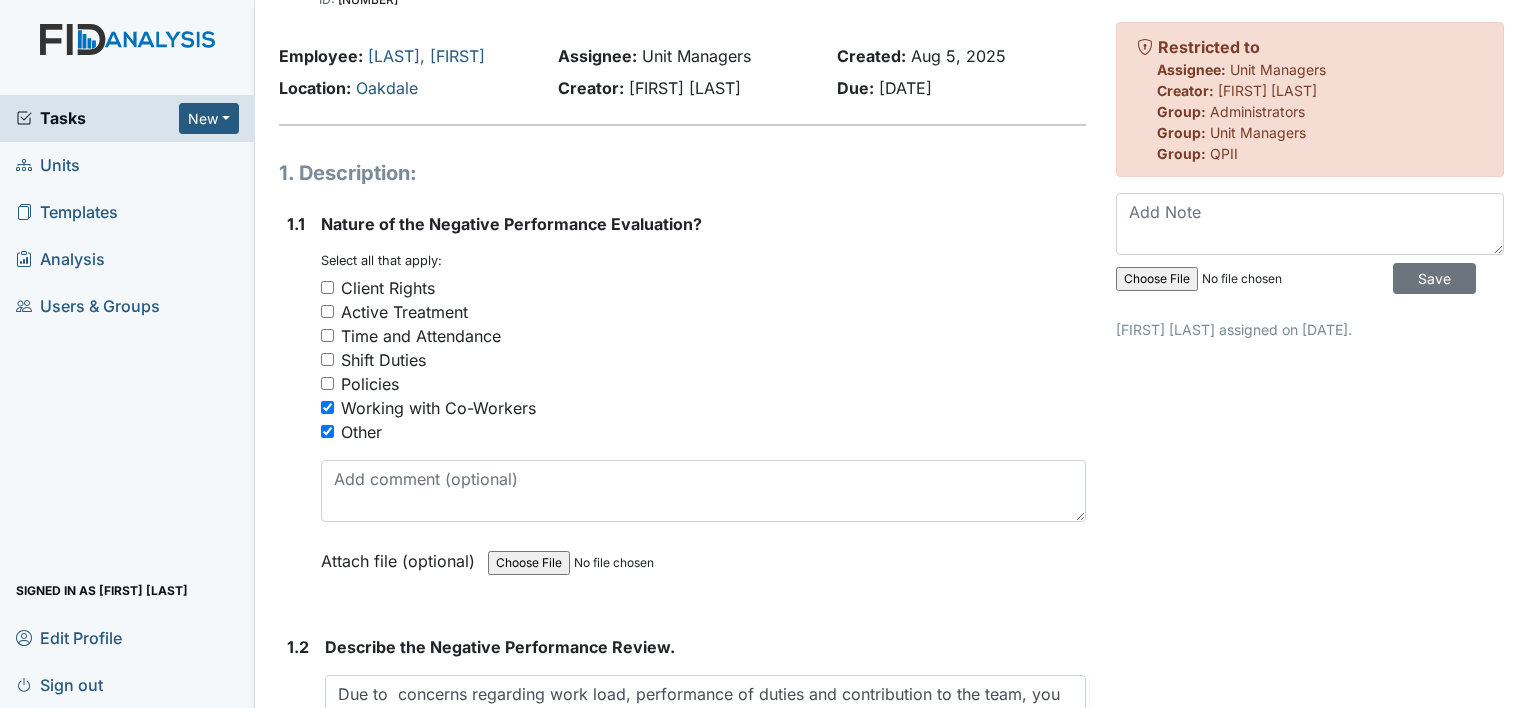 click on "Working with Co-Workers" at bounding box center [327, 407] 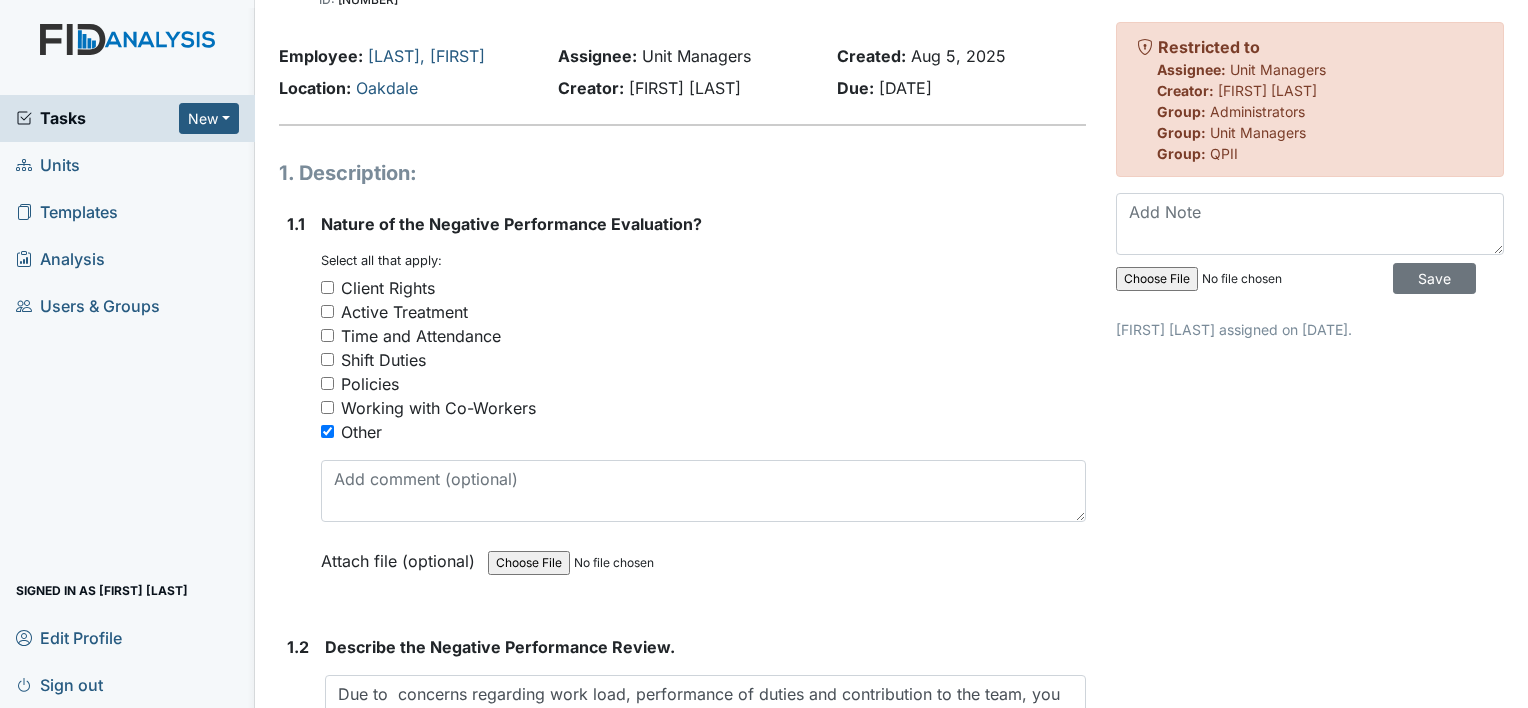 click on "Working with Co-Workers" at bounding box center [327, 407] 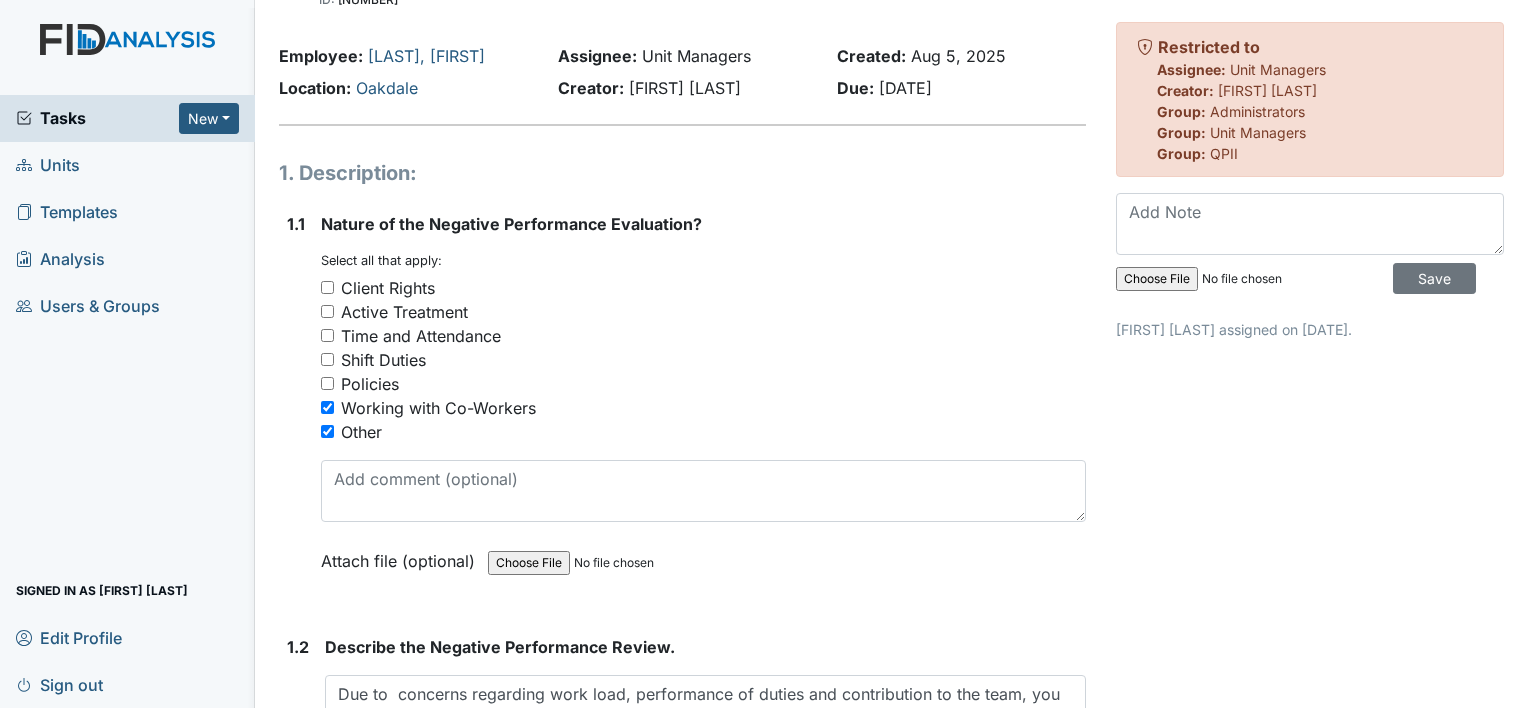 click on "Shift Duties" at bounding box center (327, 359) 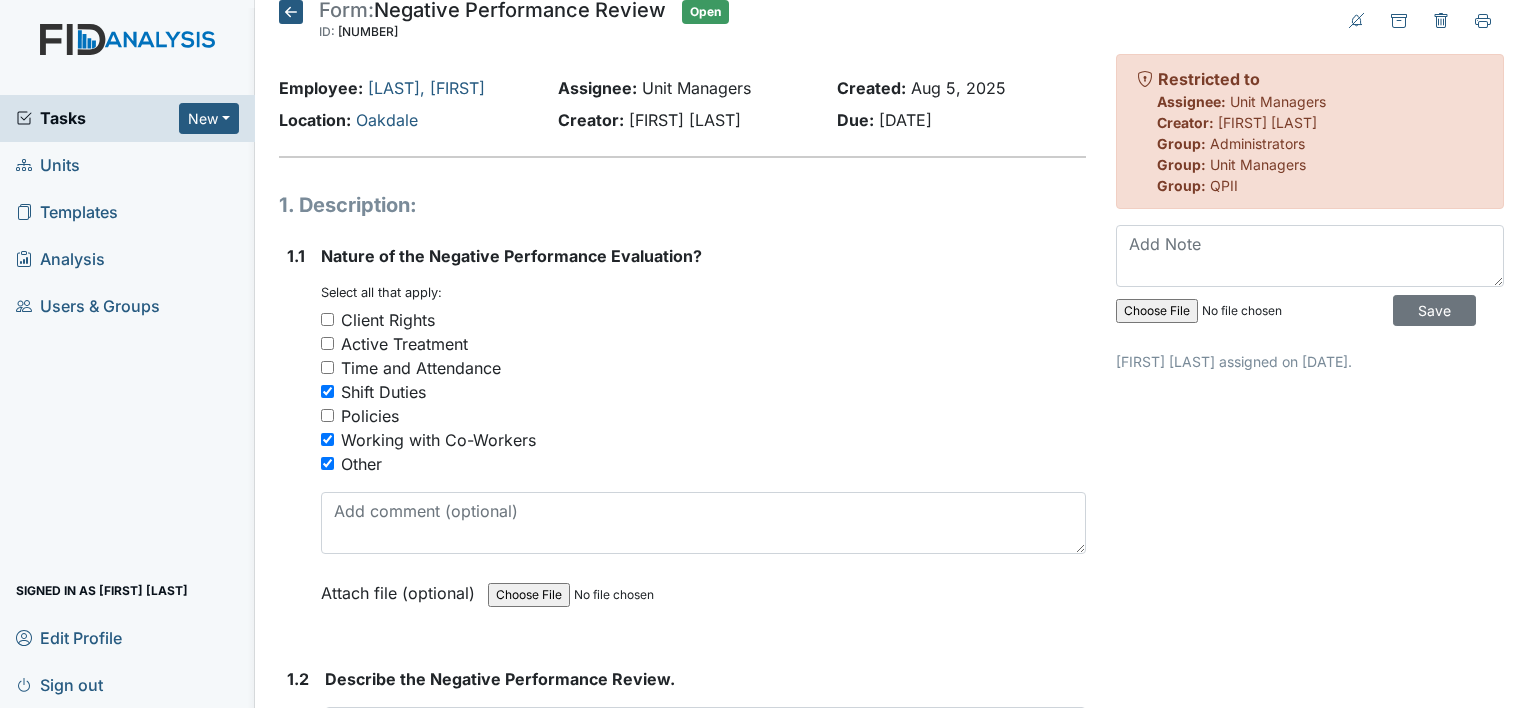 scroll, scrollTop: 0, scrollLeft: 0, axis: both 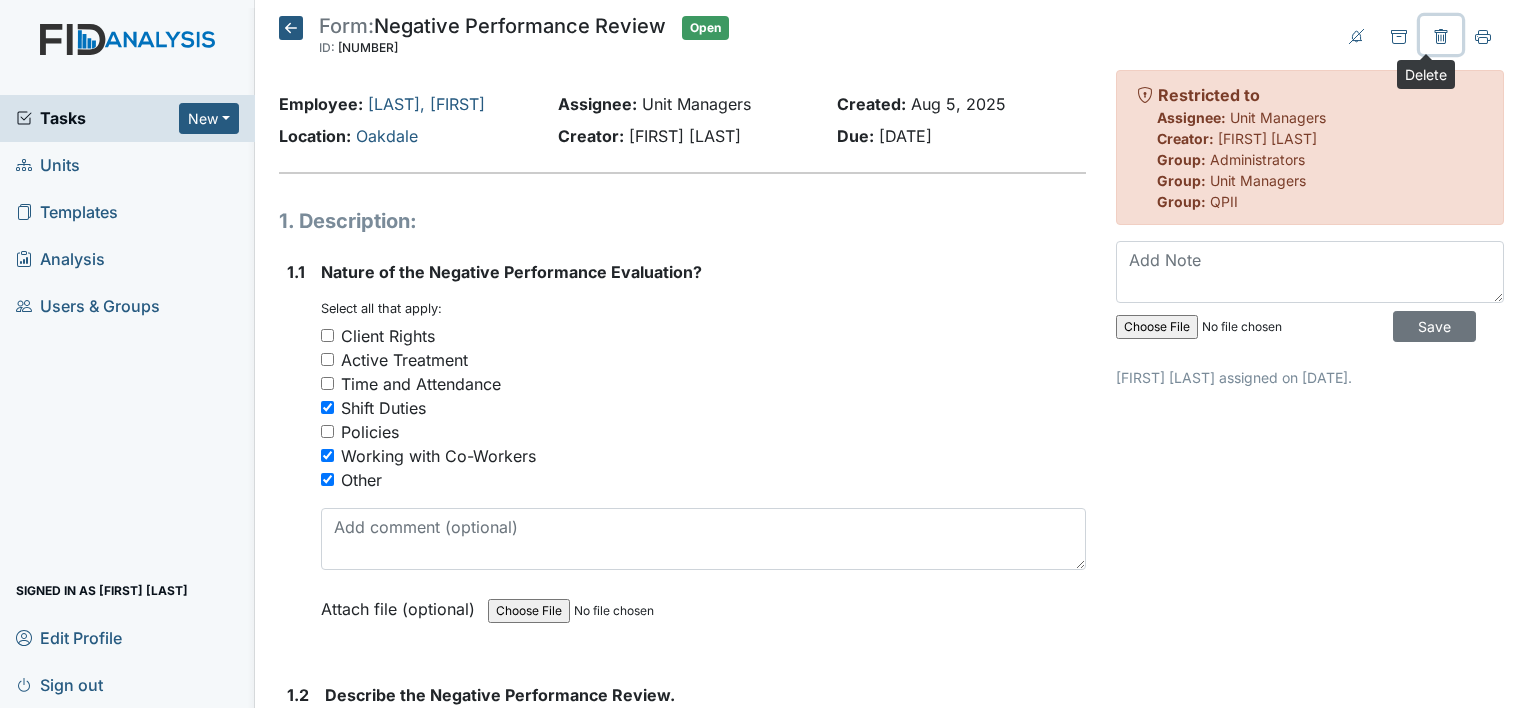 click 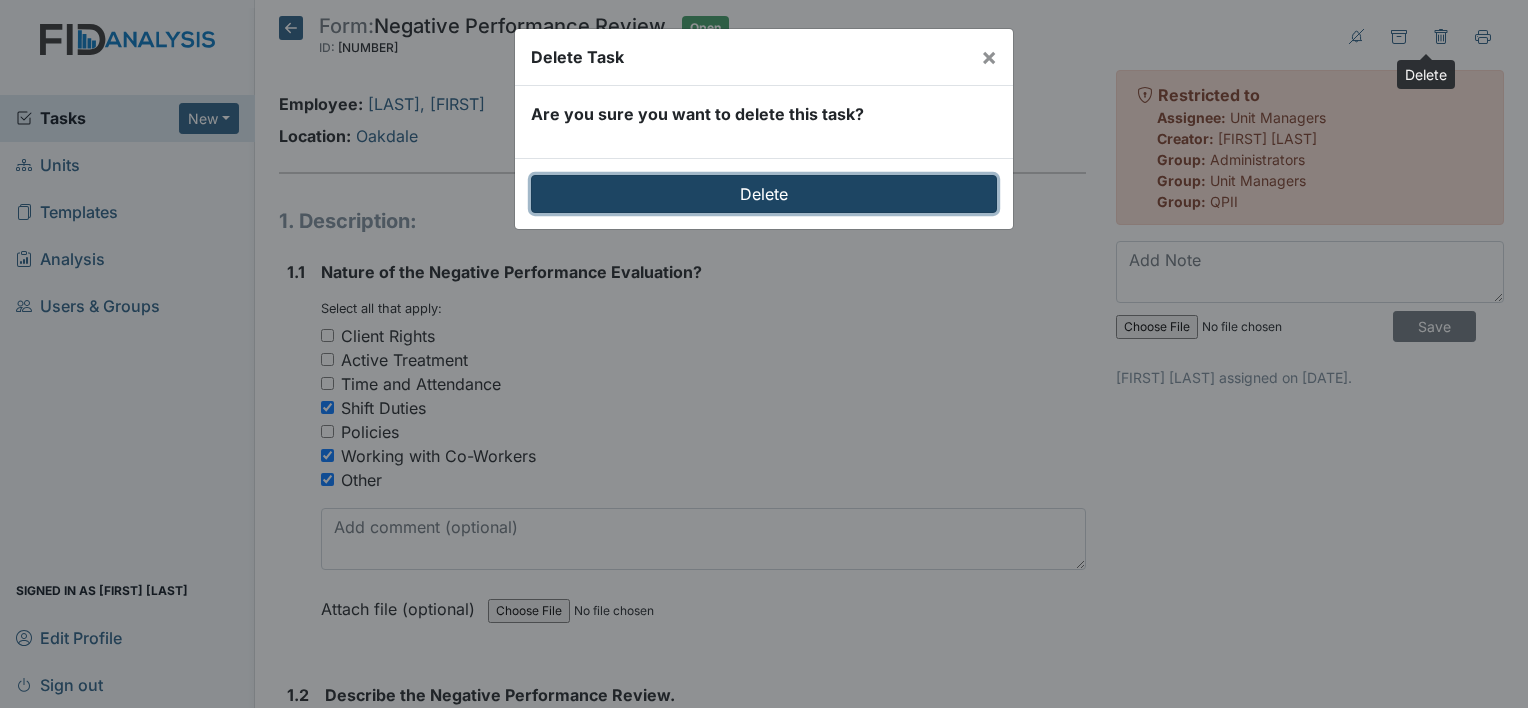 click on "Delete" at bounding box center (764, 194) 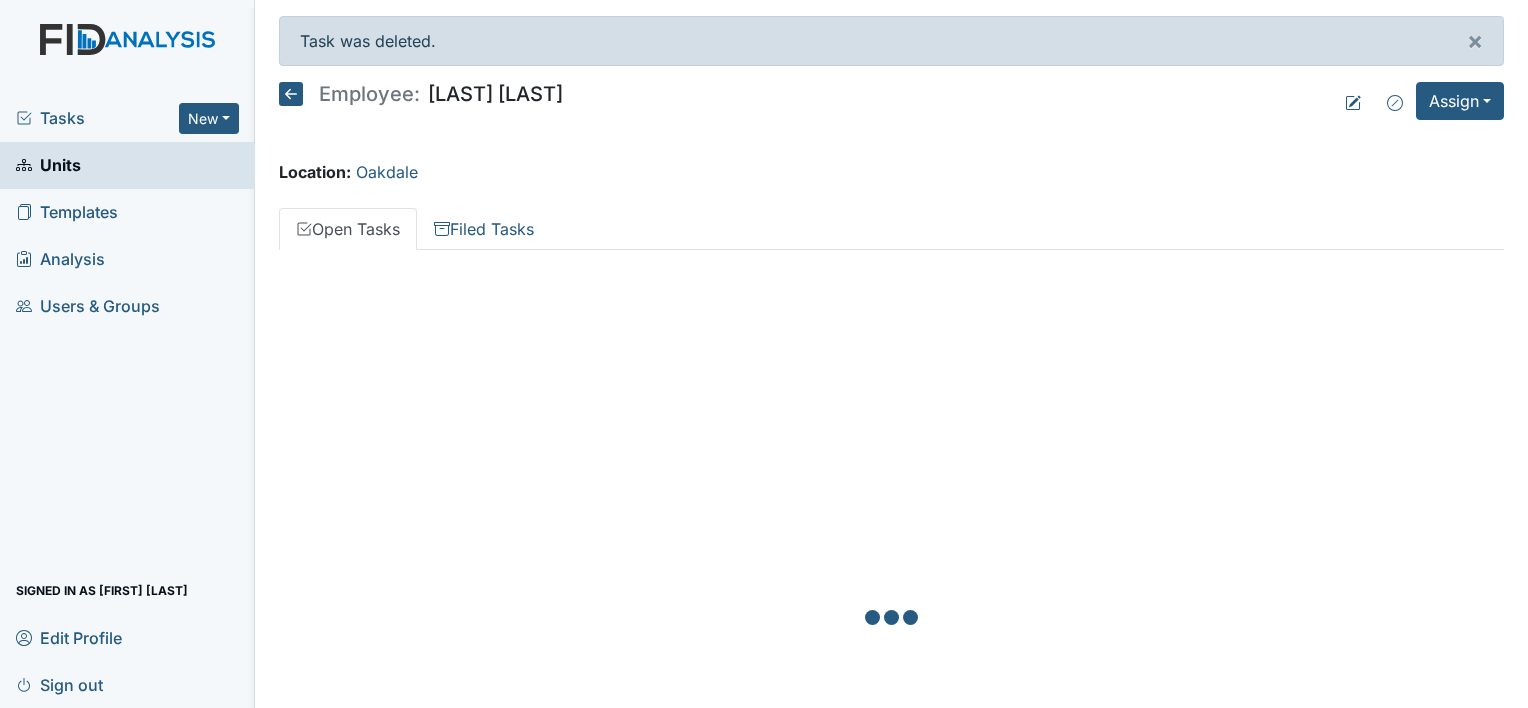 scroll, scrollTop: 0, scrollLeft: 0, axis: both 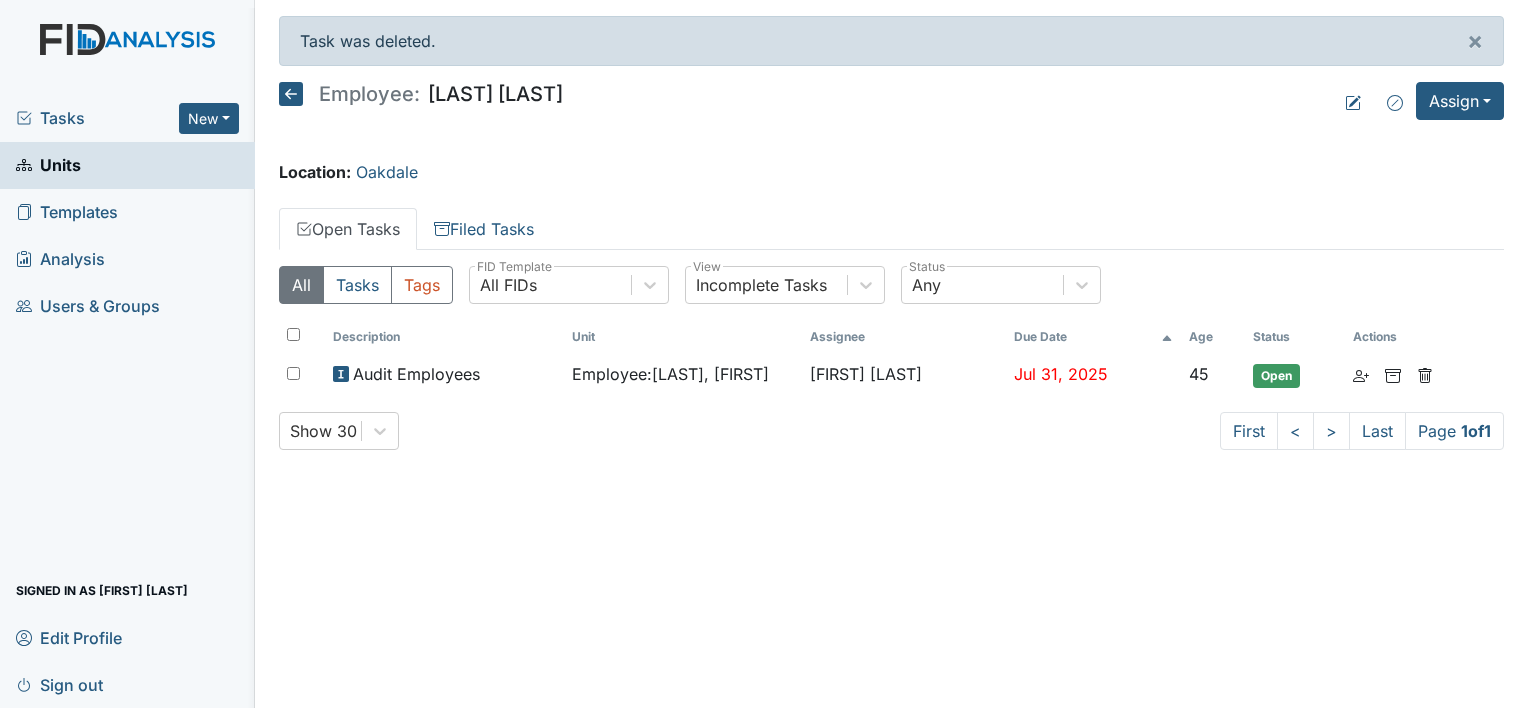 click on "Tasks
New
Form
Inspection
Document
Bundle
Units
Templates
Analysis
Users & Groups
Signed in as Susan Ayers
Edit Profile
Sign out
Assign Form
Assign Inspection
Assign Document
Assign Bundle
Task was deleted.
×
Employee:
Gaetano Cappiello
Assign
Assign Form
Assign Inspection
Assign Document
Assign Bundle
Location:
Oakdale
Open Tasks
Filed Tasks
All   Tasks   Tags   All FIDs FID Template Incomplete Tasks View Any Status Description Unit Assignee Due Date Age Status Actions Audit Employees Employee :  Cappiello, Gaetano Susan Ayers Jul 31, 2025 45 Open Show 30 First < > Last Page   1  of  1
All   Tasks   Tags   All FIDs Unit <" at bounding box center [764, 354] 